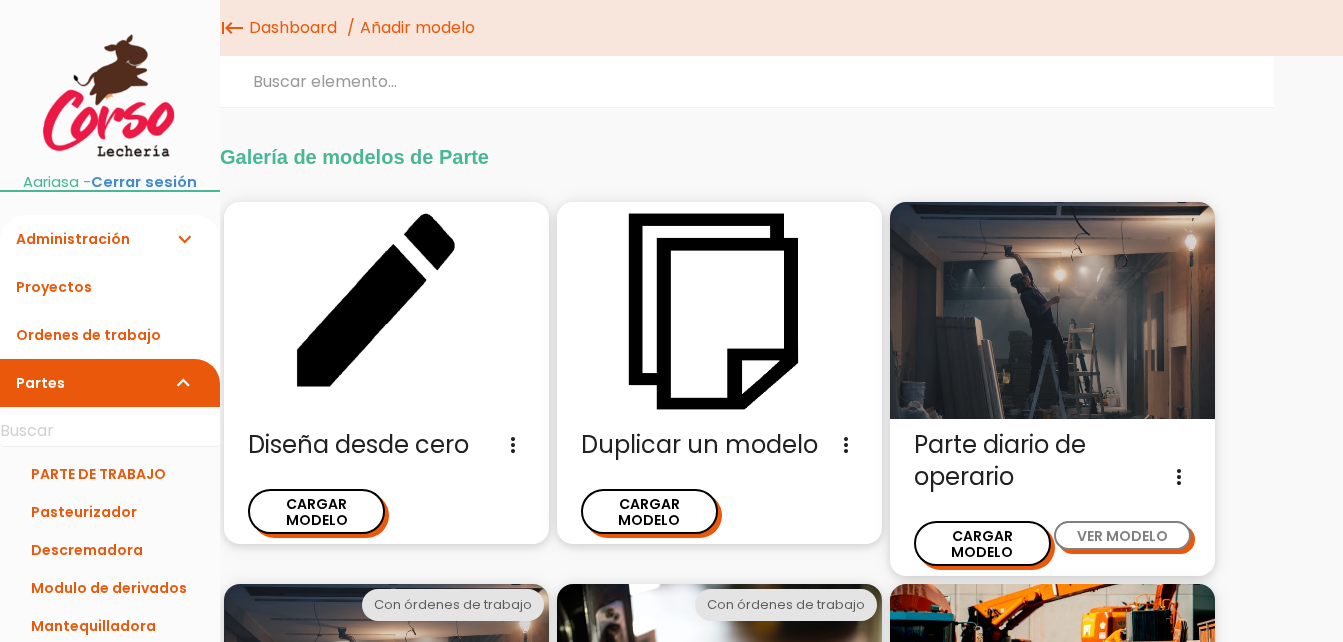 scroll, scrollTop: 48, scrollLeft: 0, axis: vertical 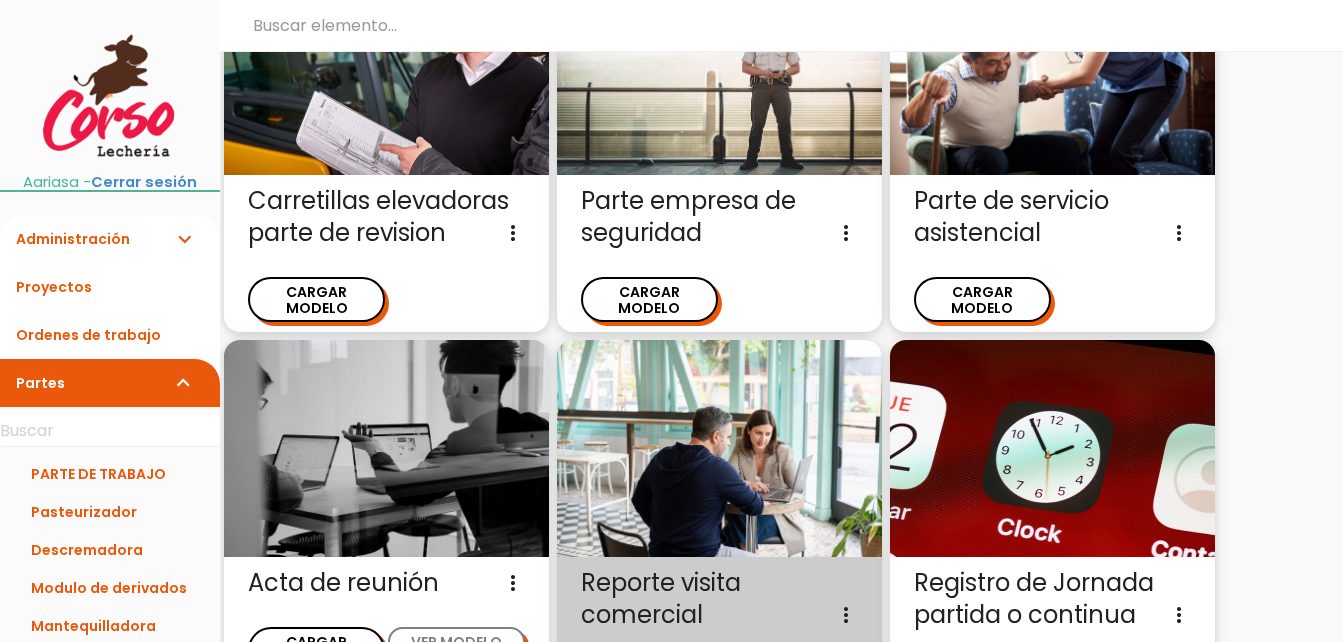 click on "Reporte visita comercial Información básica, objetivos, resumen, resultados, oportunidades, recomendaciones, próximos pasos y conclusiones de la visita comercial. more_vert" at bounding box center (719, 599) 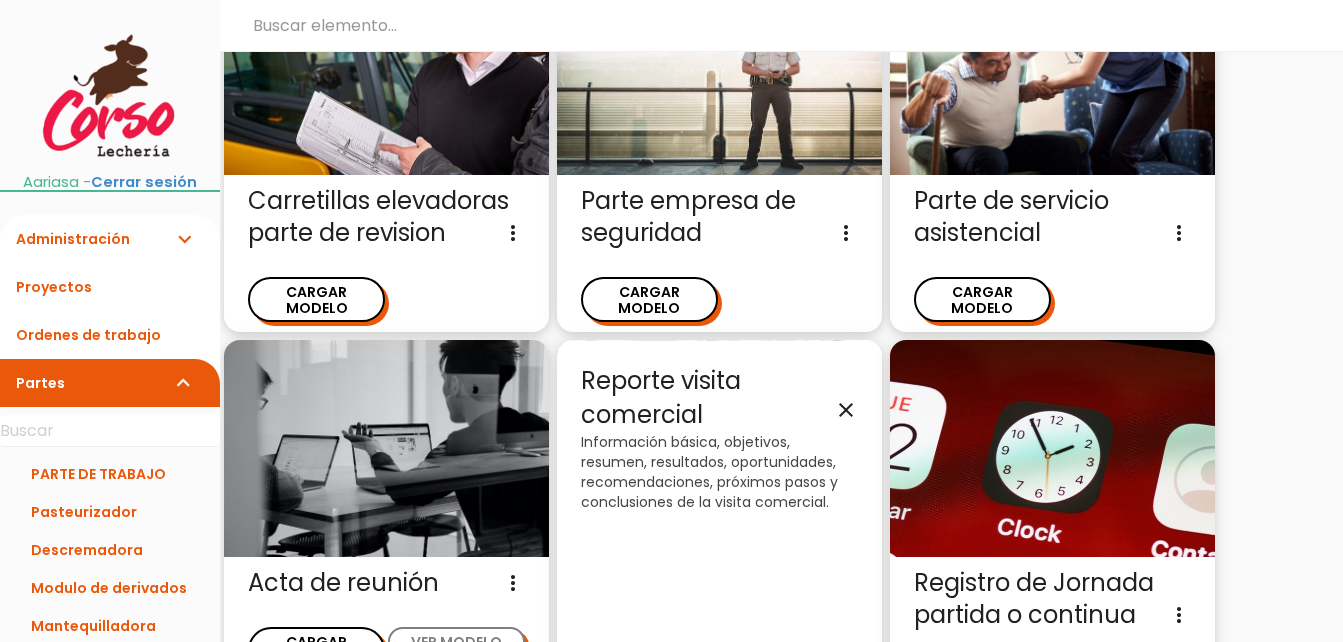 click on "close" at bounding box center (846, 410) 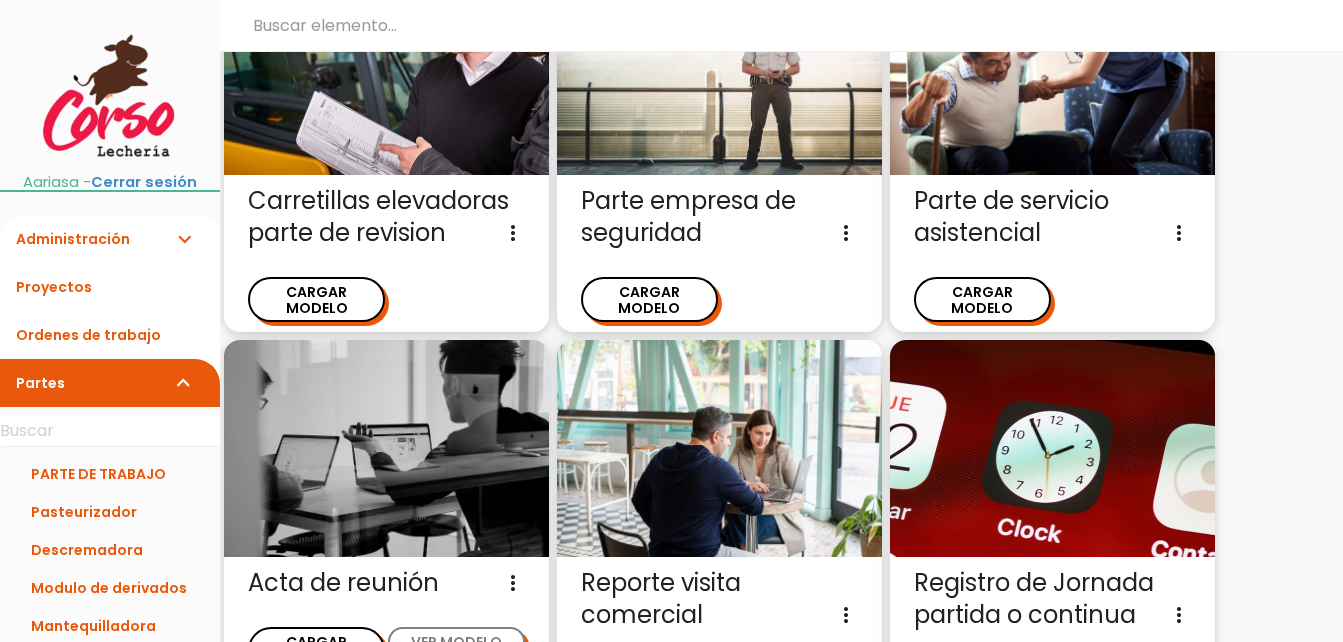 click at bounding box center [719, 449] 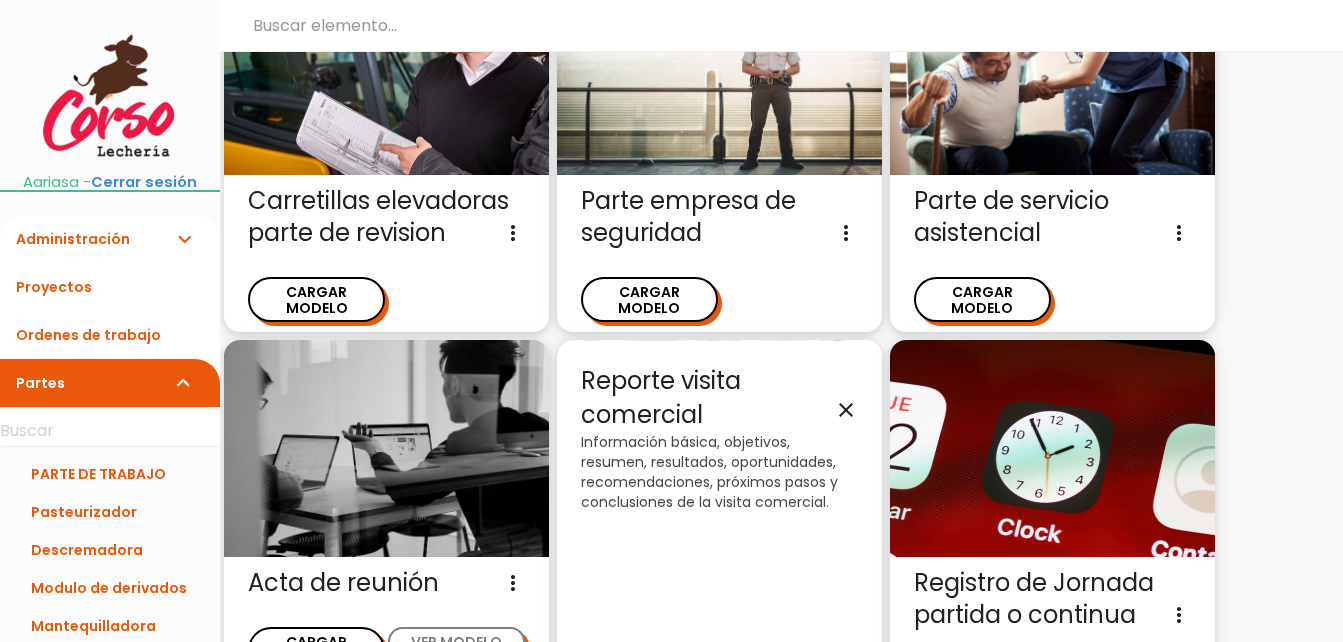 click on "Reporte visita comercial close
Información básica, objetivos, resumen, resultados, oportunidades, recomendaciones, próximos pasos y conclusiones de la visita comercial." at bounding box center [719, 527] 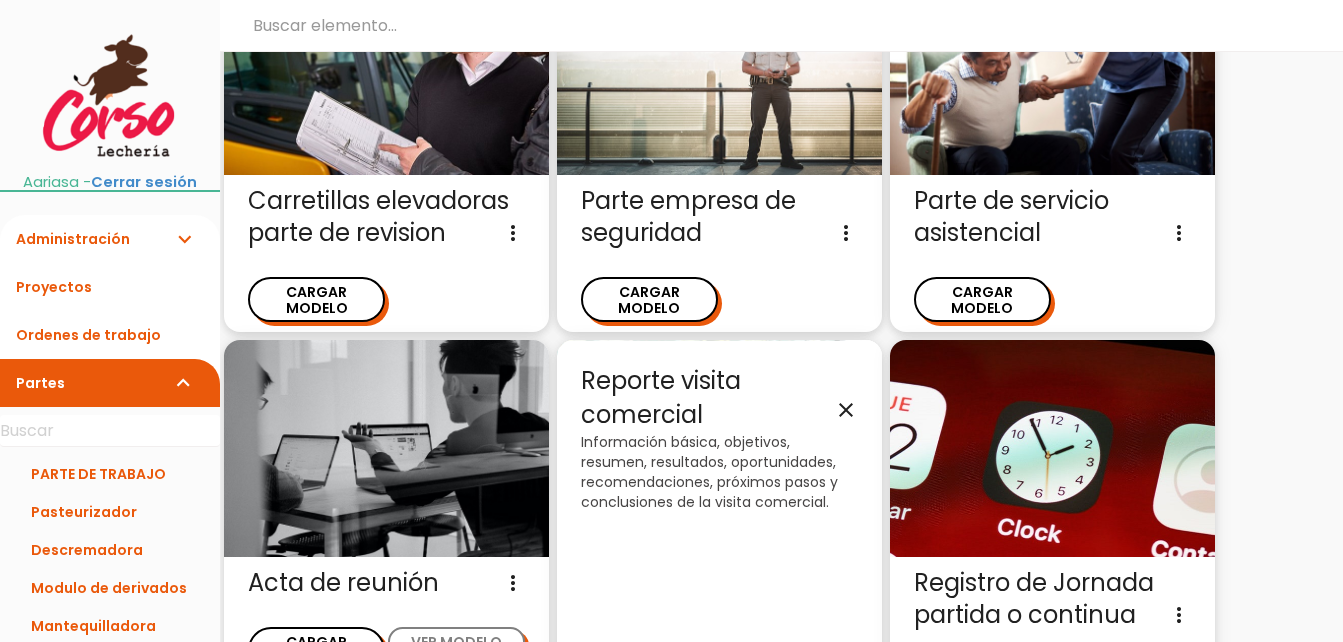 click on "Información básica, objetivos, resumen, resultados, oportunidades, recomendaciones, próximos pasos y conclusiones de la visita comercial." at bounding box center (719, 472) 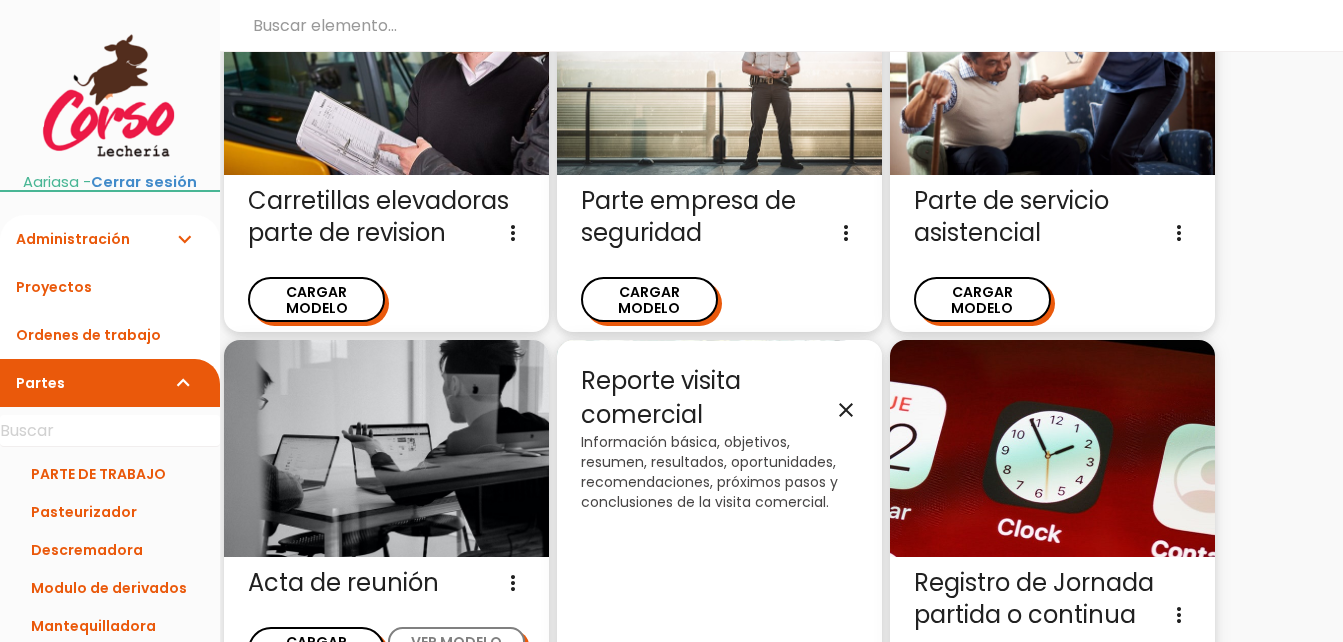 click on "Información básica, objetivos, resumen, resultados, oportunidades, recomendaciones, próximos pasos y conclusiones de la visita comercial." at bounding box center (719, 472) 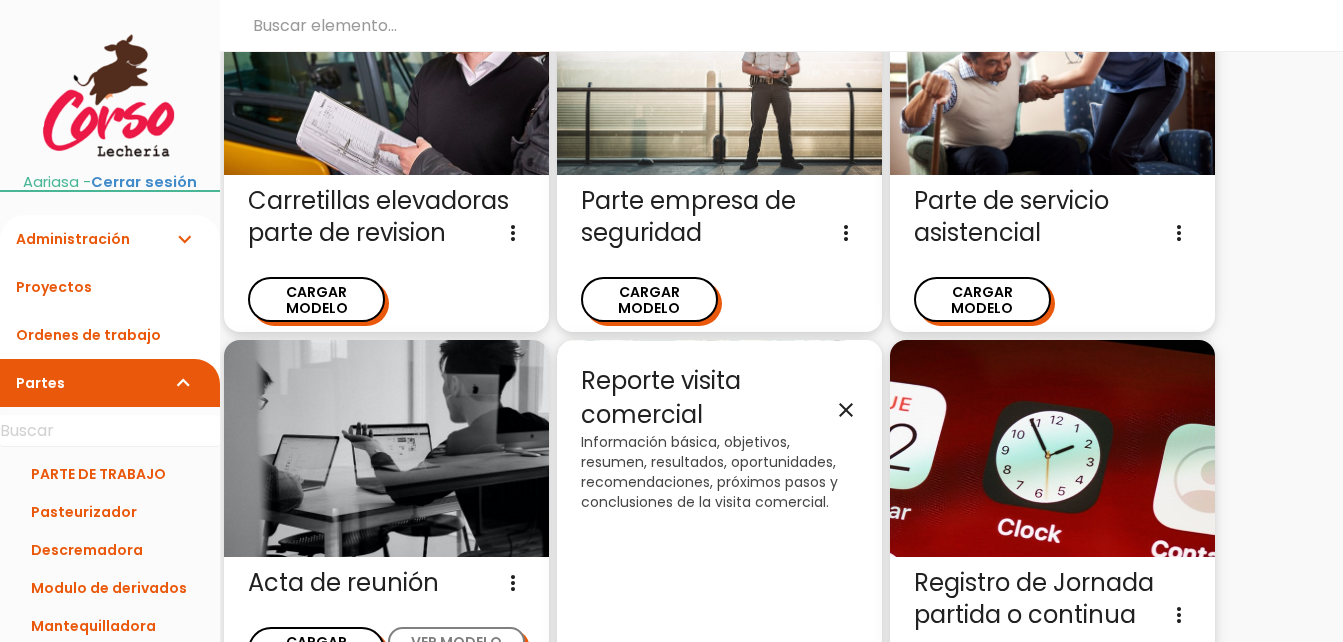 click on "Reporte visita comercial close" at bounding box center [719, 398] 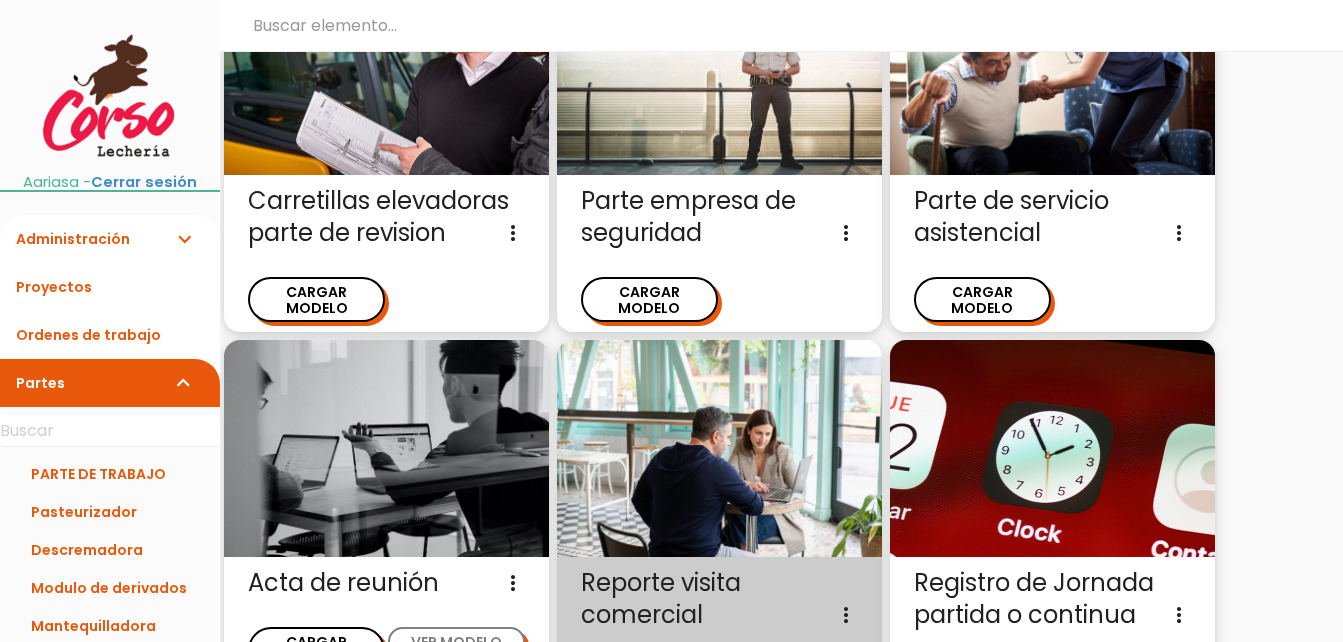 click on "CARGAR MODELO" at bounding box center [649, 681] 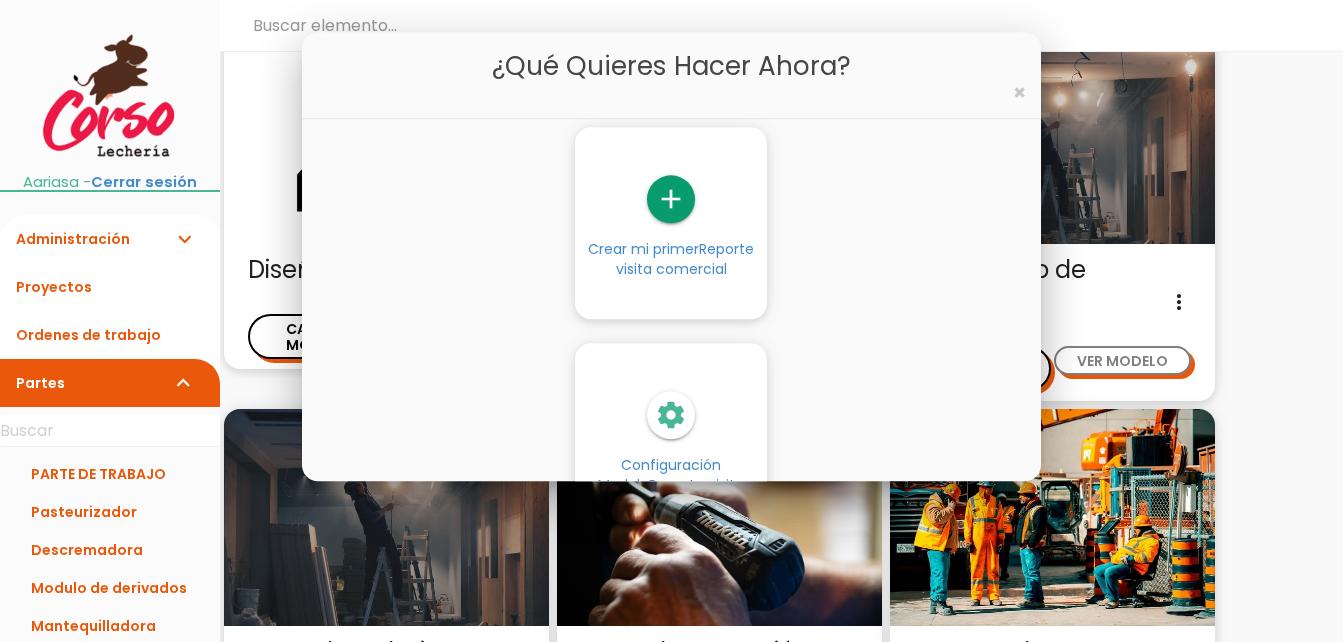scroll, scrollTop: 148, scrollLeft: 0, axis: vertical 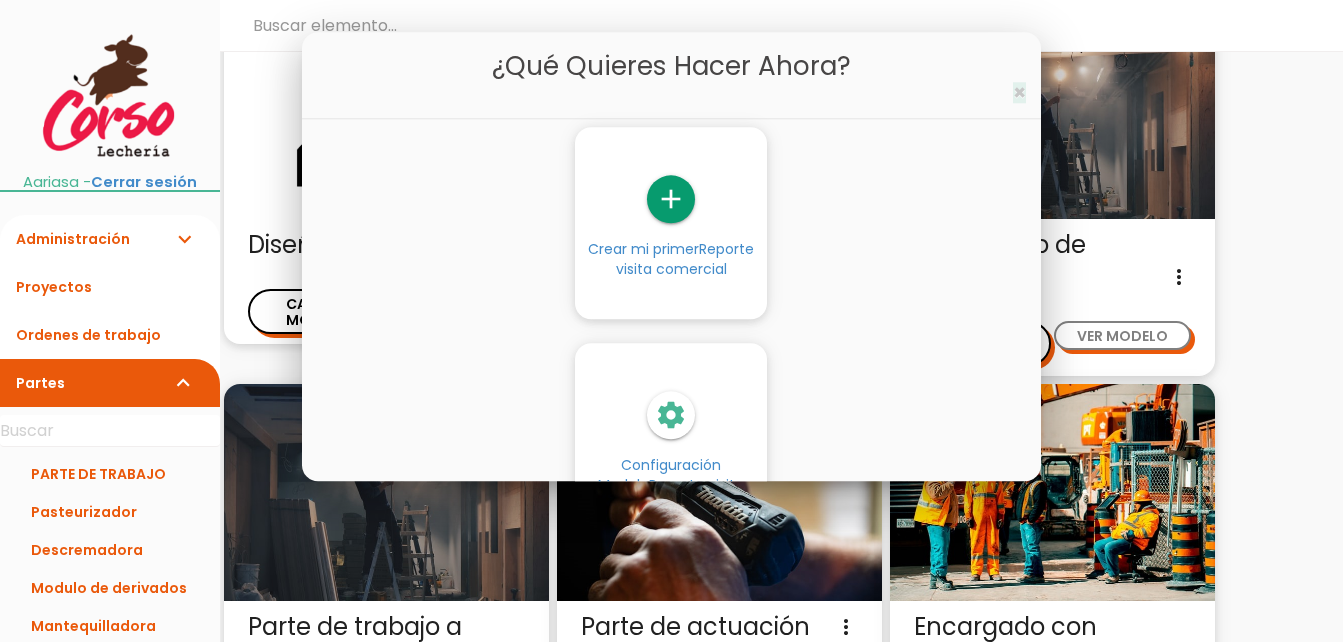 click on "×" at bounding box center [1019, 93] 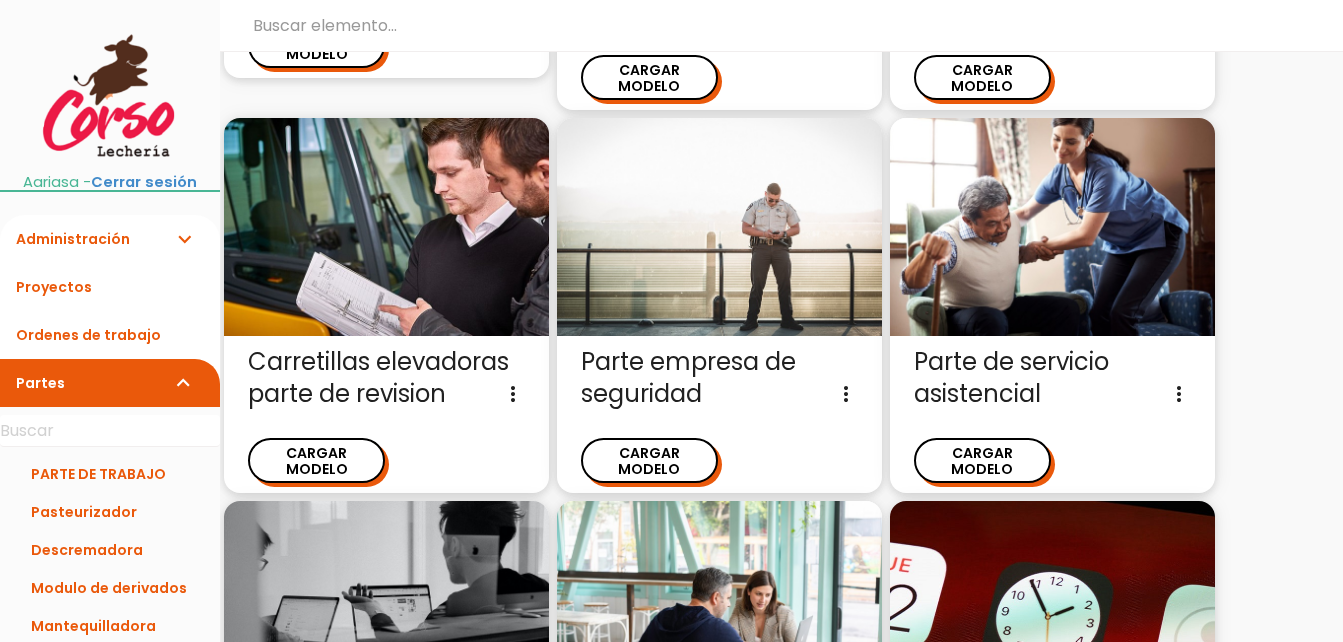 scroll, scrollTop: 4122, scrollLeft: 0, axis: vertical 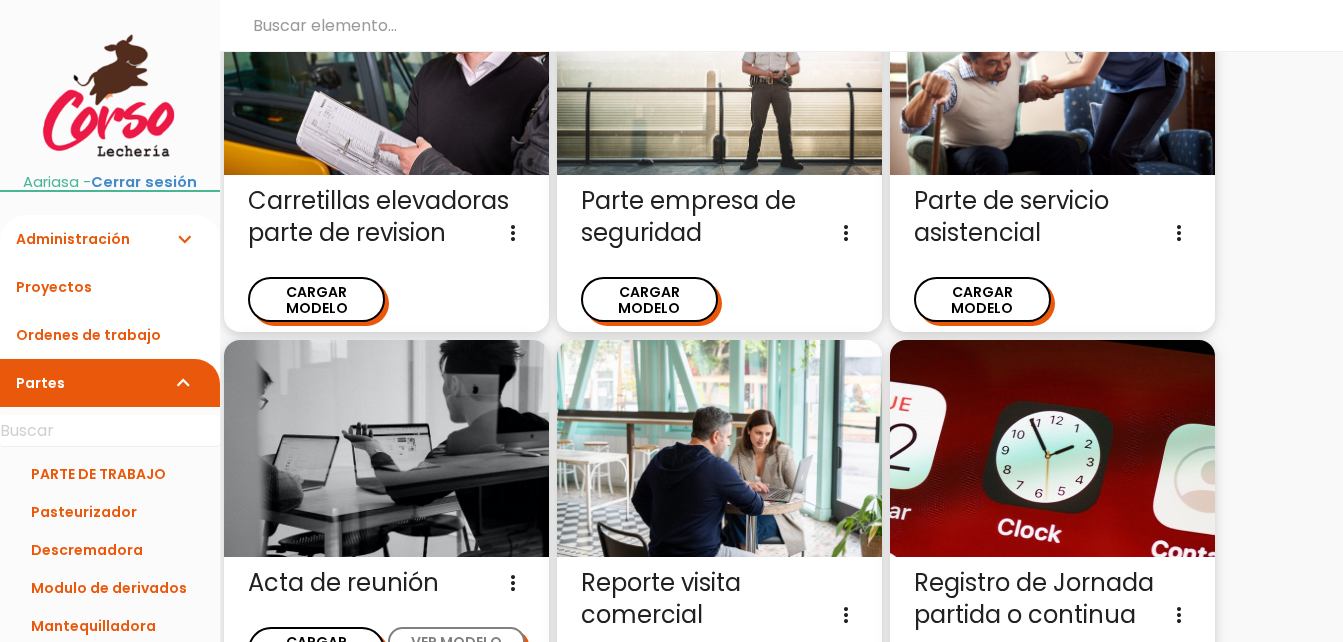 click on "VER MODELO" at bounding box center (789, 673) 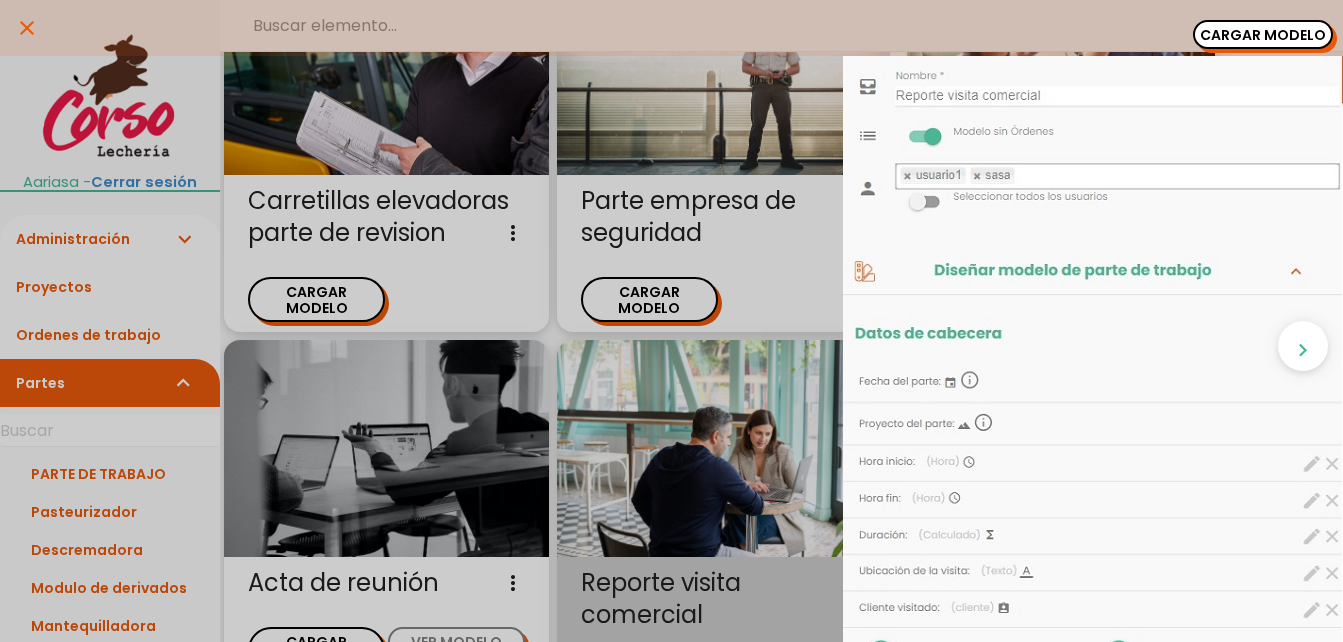 scroll, scrollTop: 0, scrollLeft: 0, axis: both 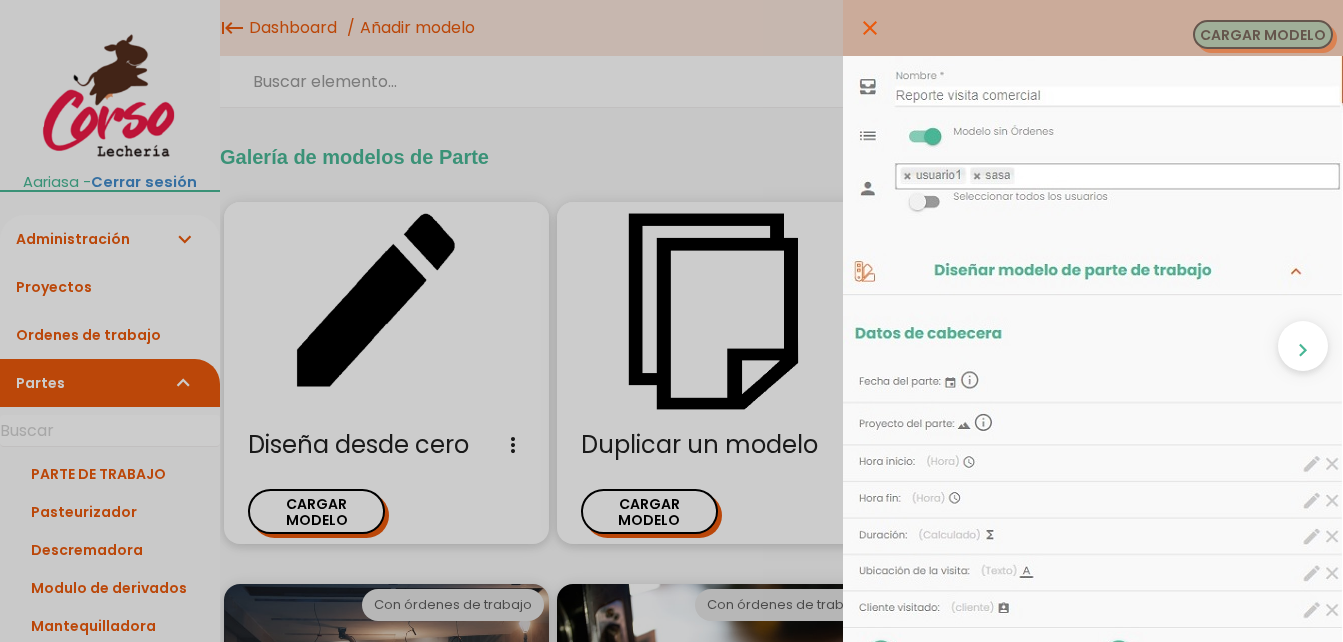 click on "CARGAR MODELO" at bounding box center (1263, 34) 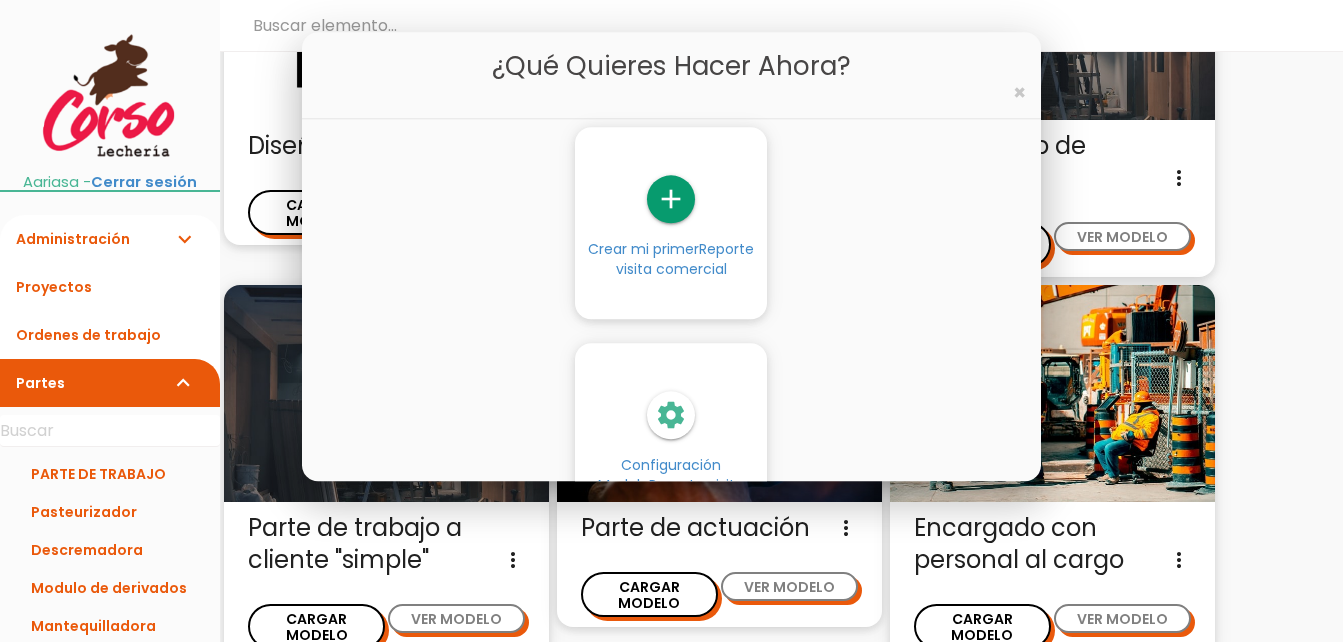 scroll, scrollTop: 248, scrollLeft: 0, axis: vertical 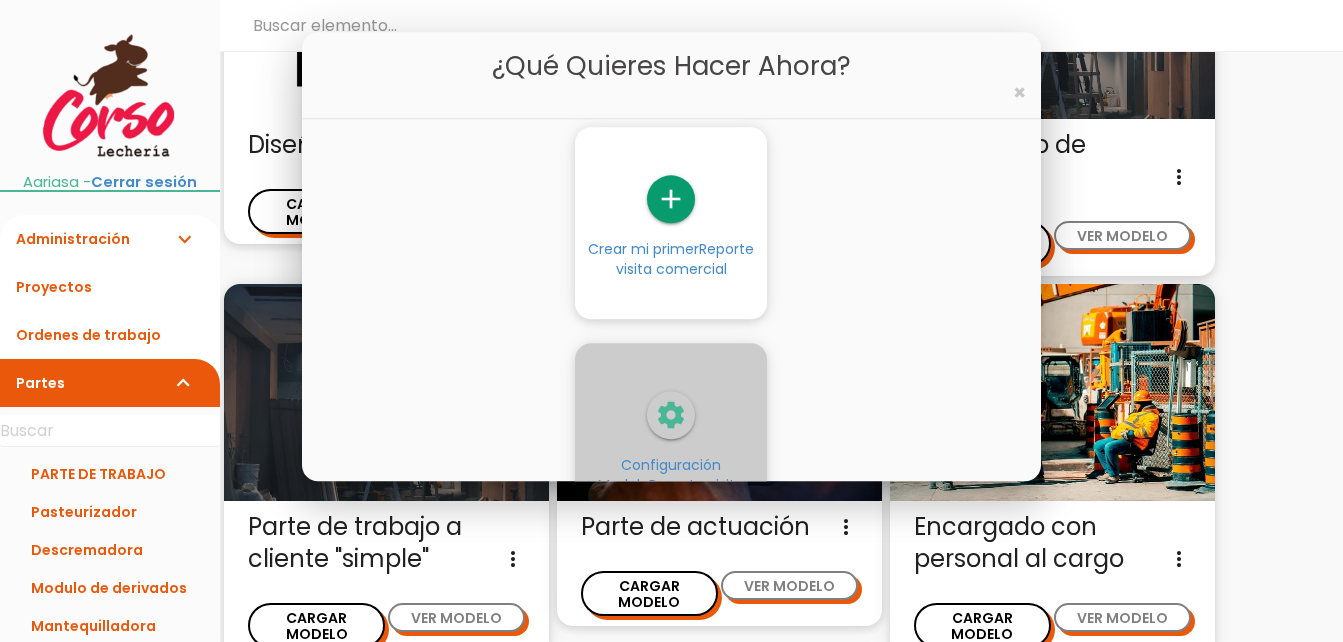 click on "settings" at bounding box center (671, 416) 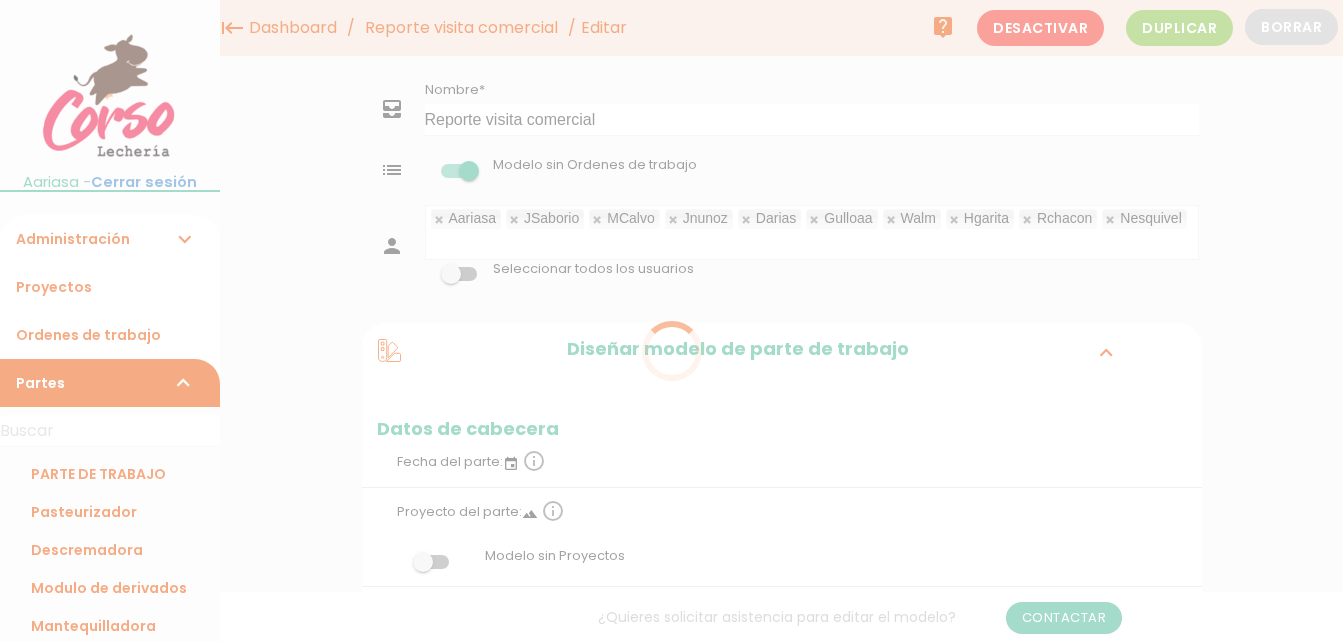 scroll, scrollTop: 0, scrollLeft: 0, axis: both 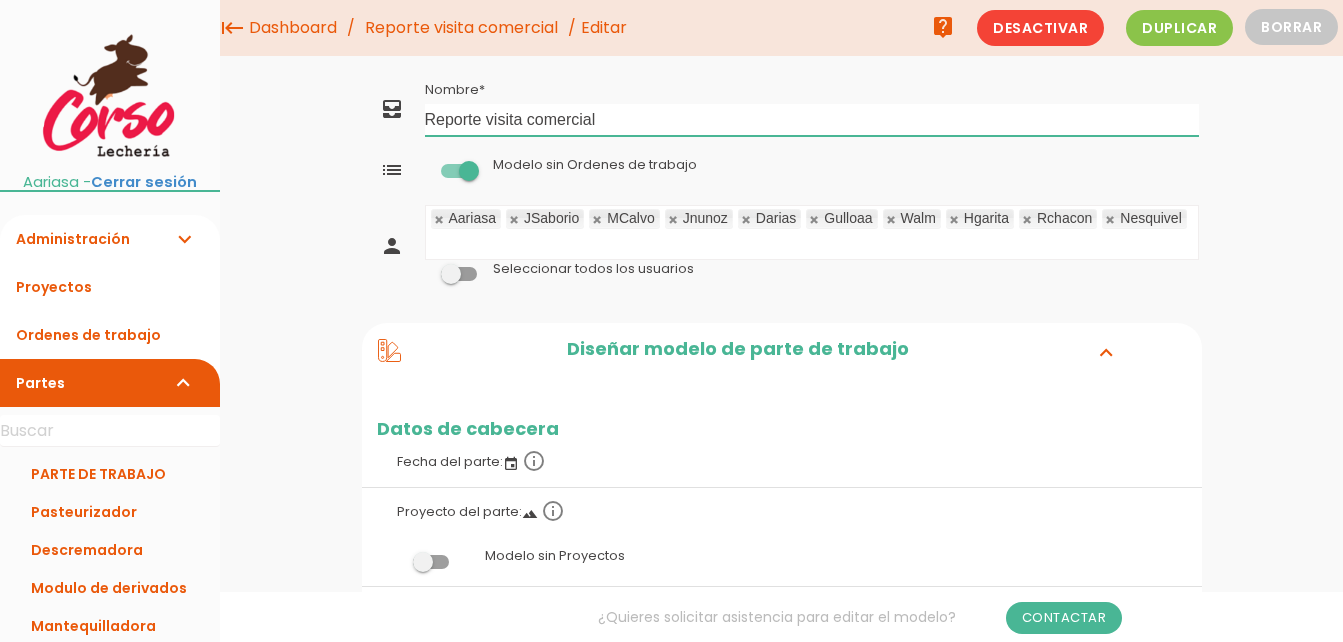 click on "Reporte visita comercial" at bounding box center (812, 120) 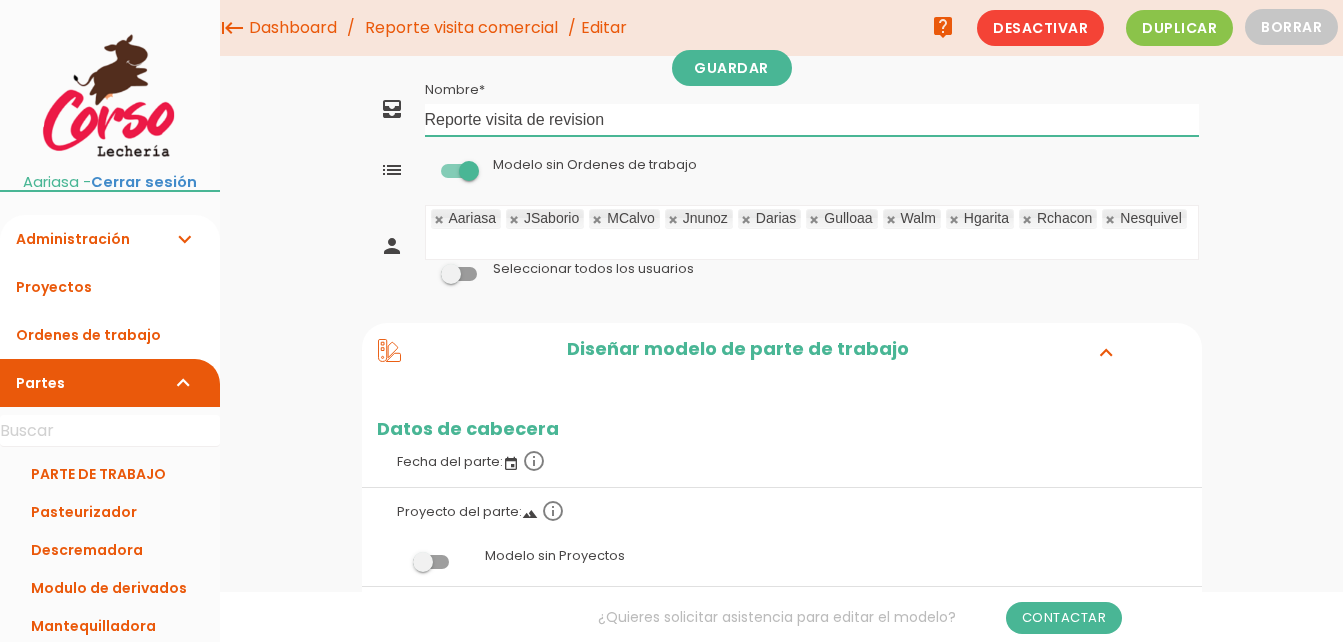 click at bounding box center [515, 219] 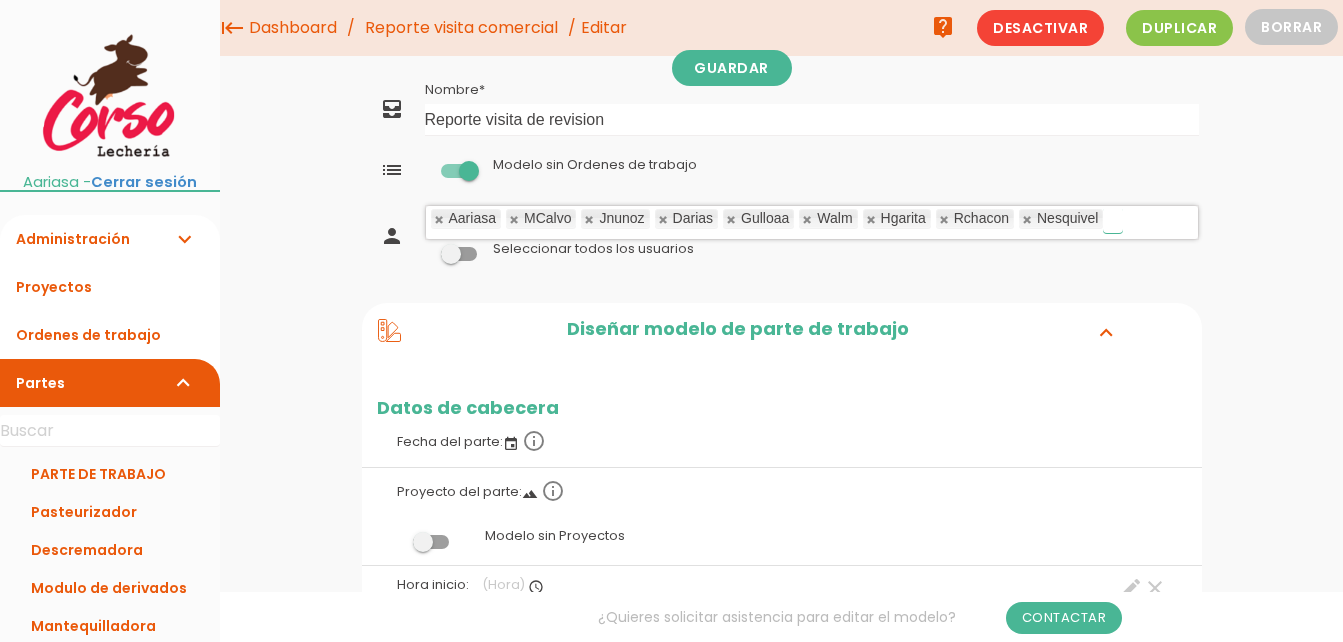 click at bounding box center [515, 219] 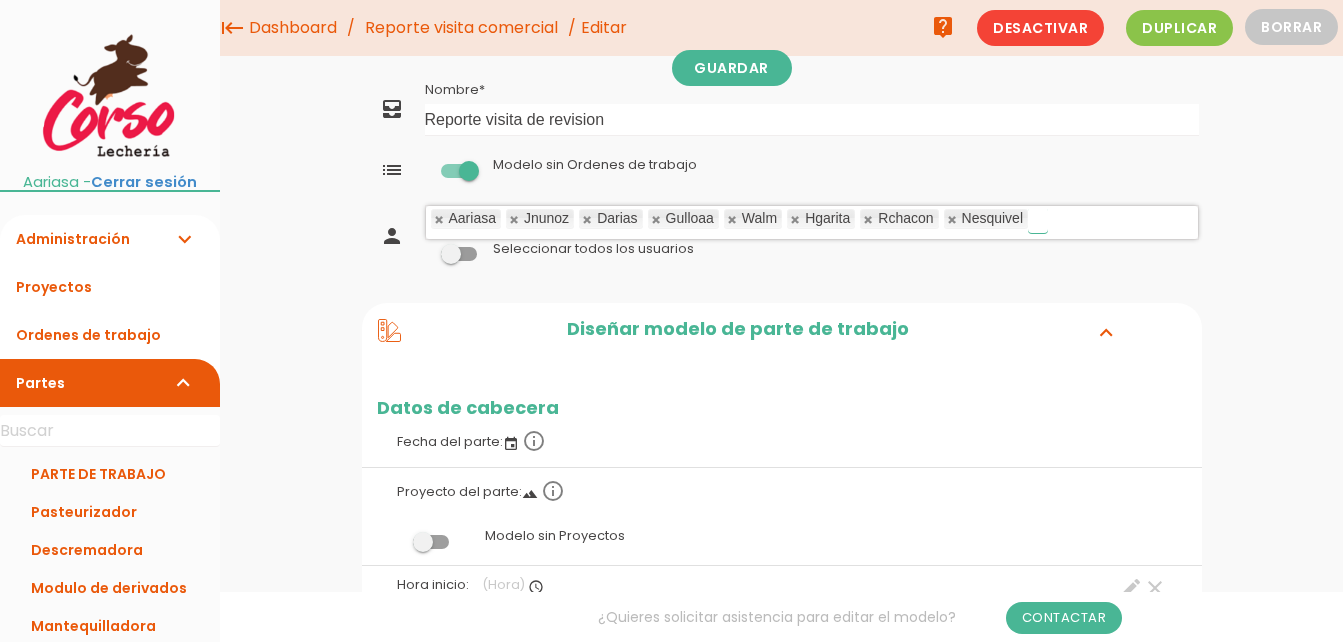 click at bounding box center [515, 219] 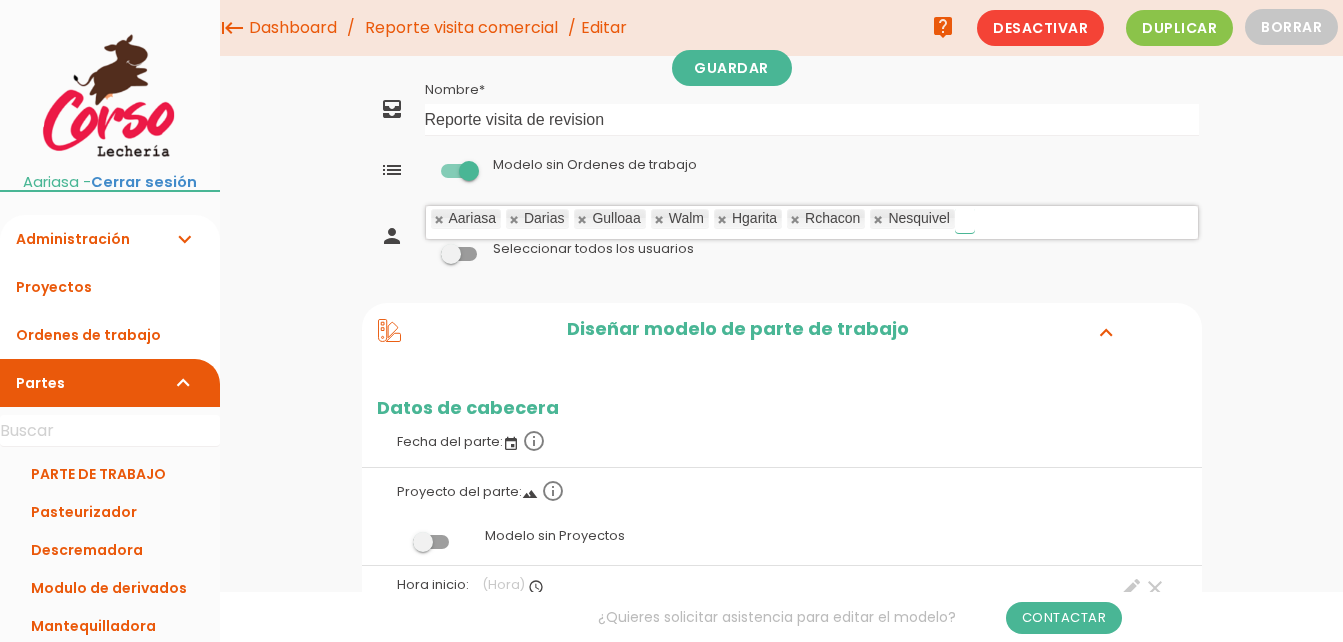 click at bounding box center (515, 219) 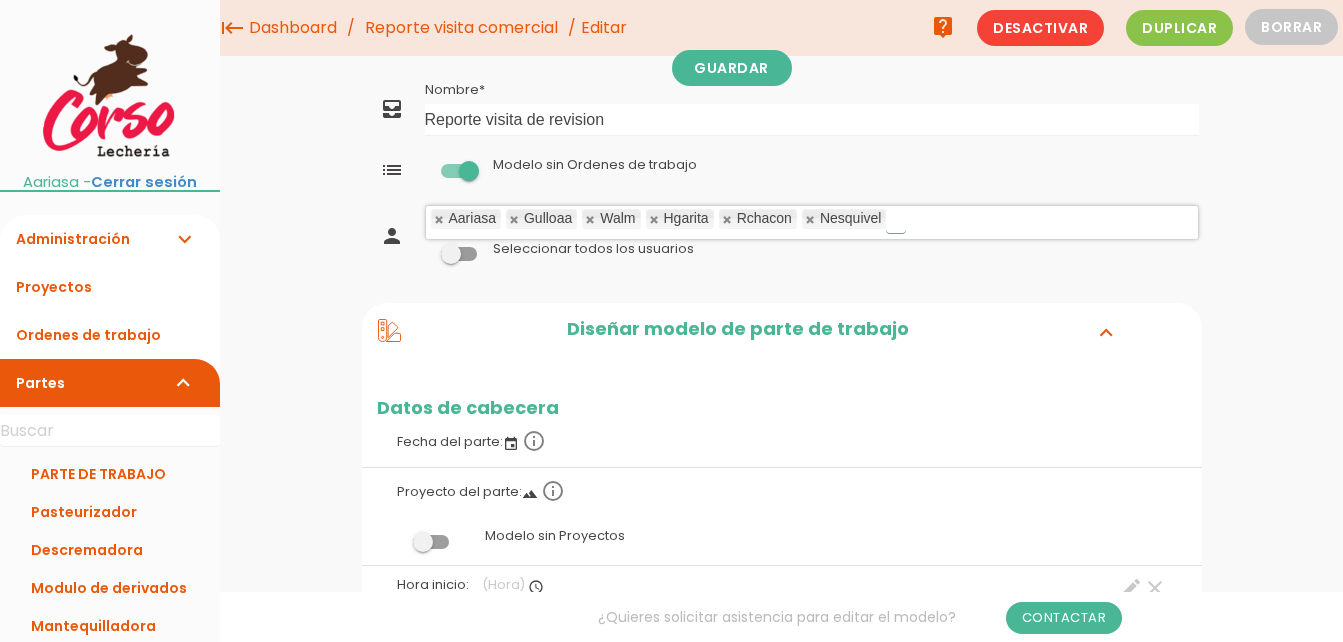click at bounding box center [515, 219] 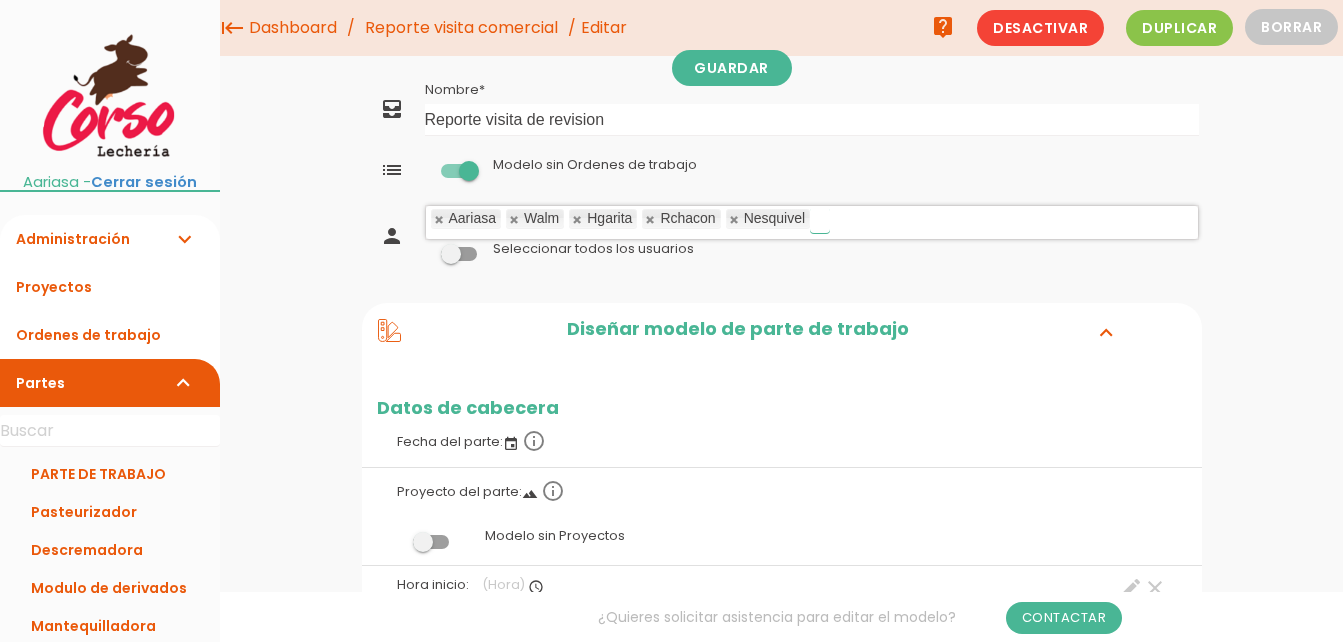 click at bounding box center [515, 219] 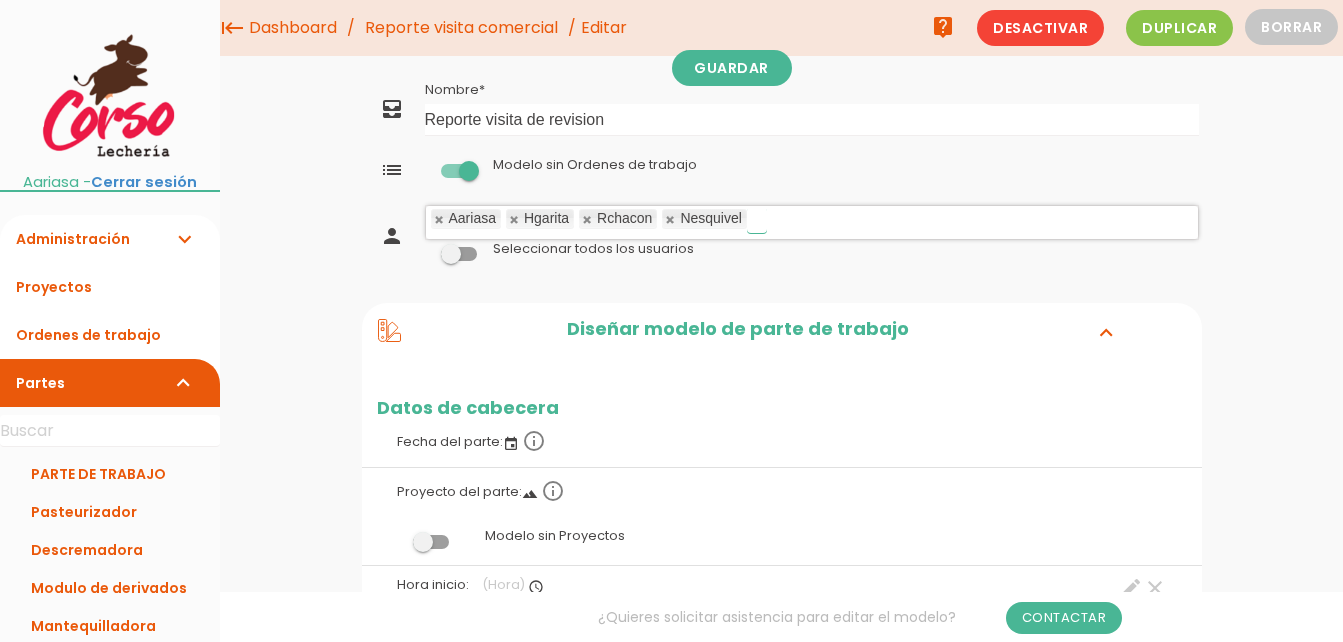 click at bounding box center [515, 219] 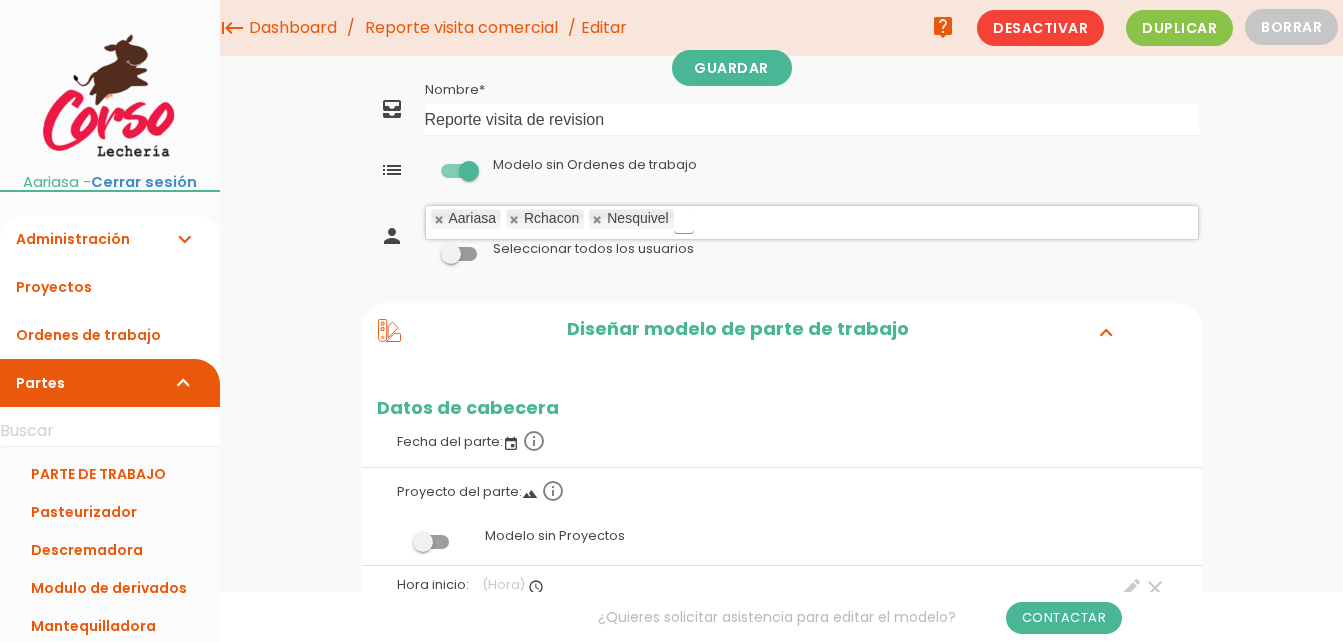 click at bounding box center [515, 219] 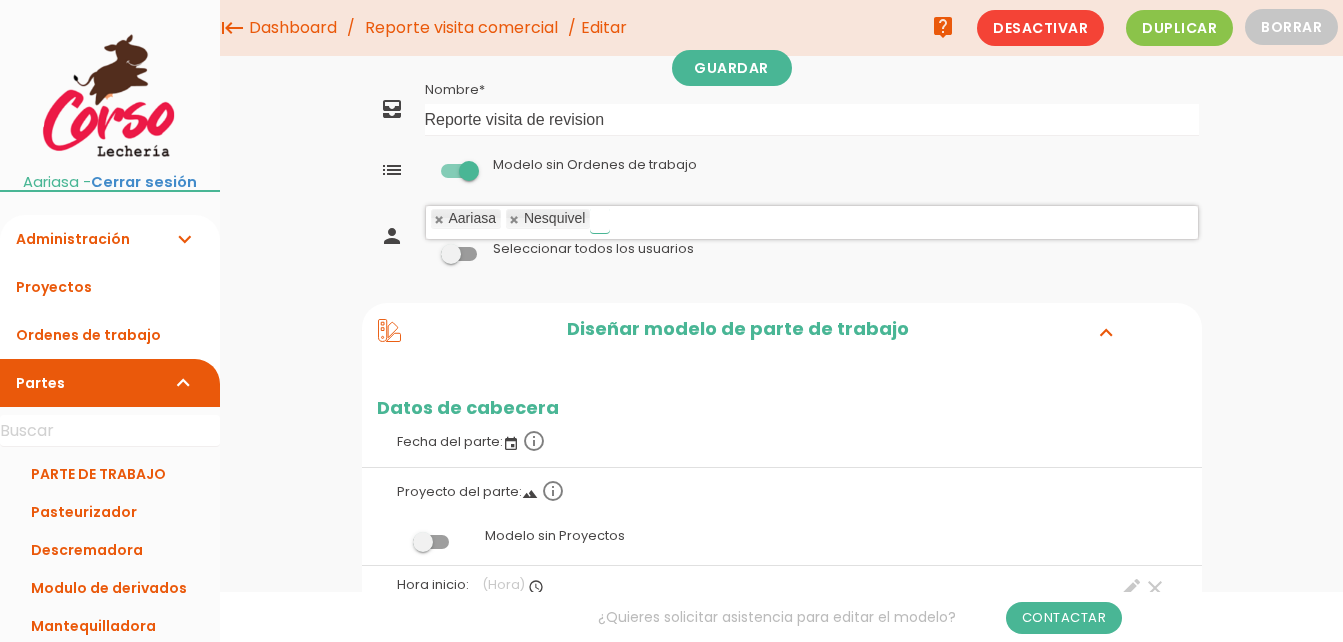 click at bounding box center (515, 219) 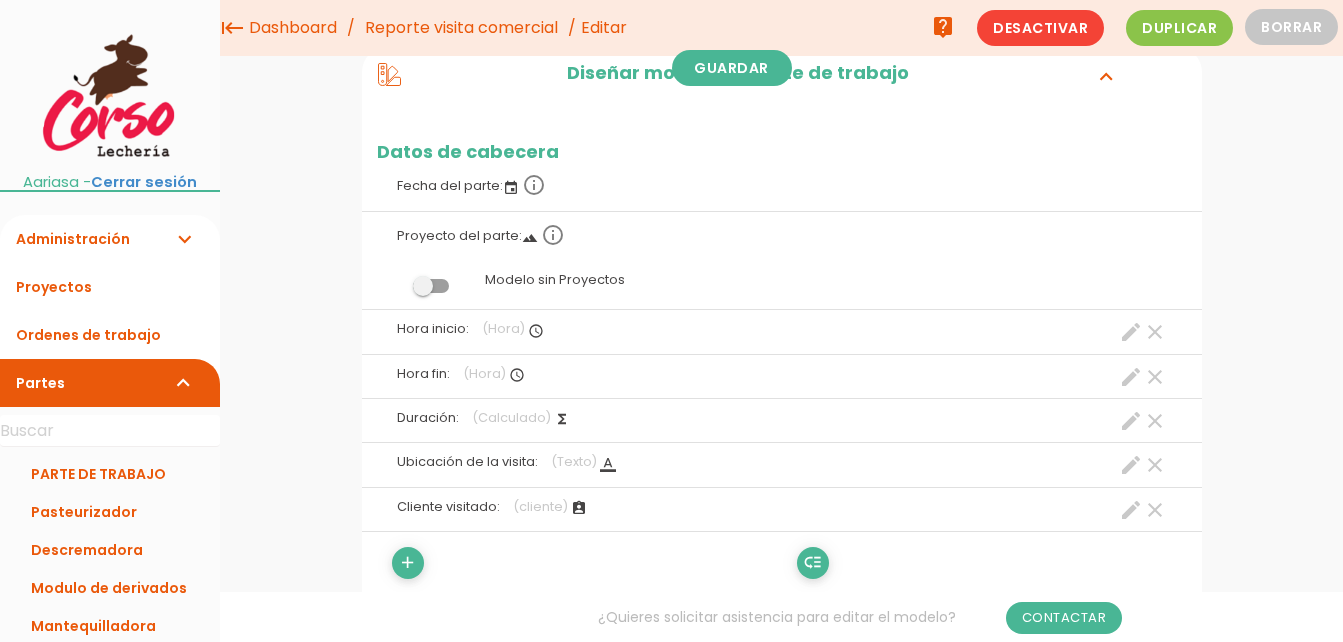 scroll, scrollTop: 300, scrollLeft: 0, axis: vertical 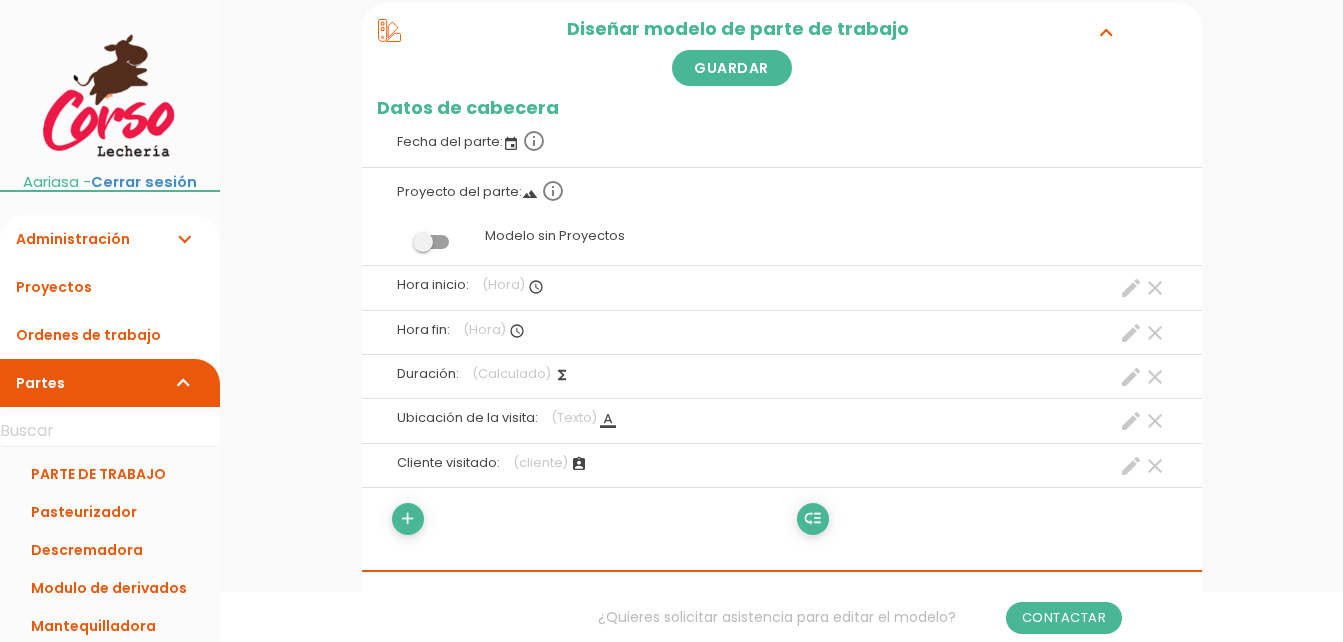 click on "clear" at bounding box center [1155, 288] 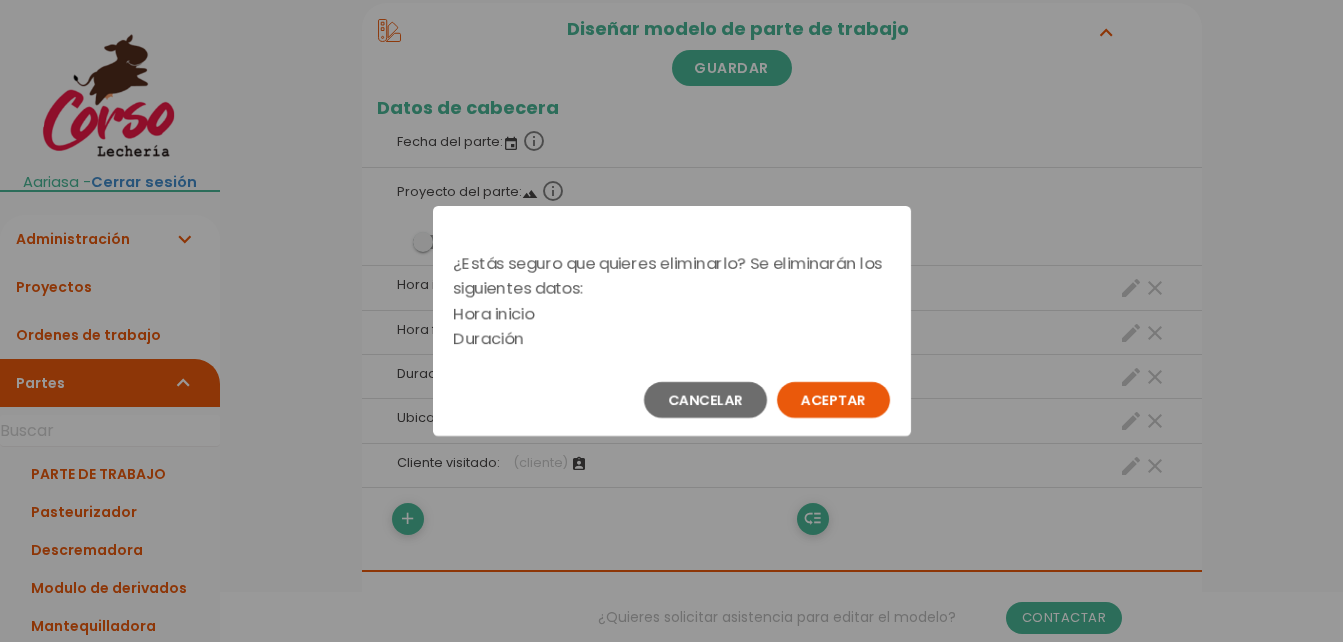 scroll, scrollTop: 0, scrollLeft: 0, axis: both 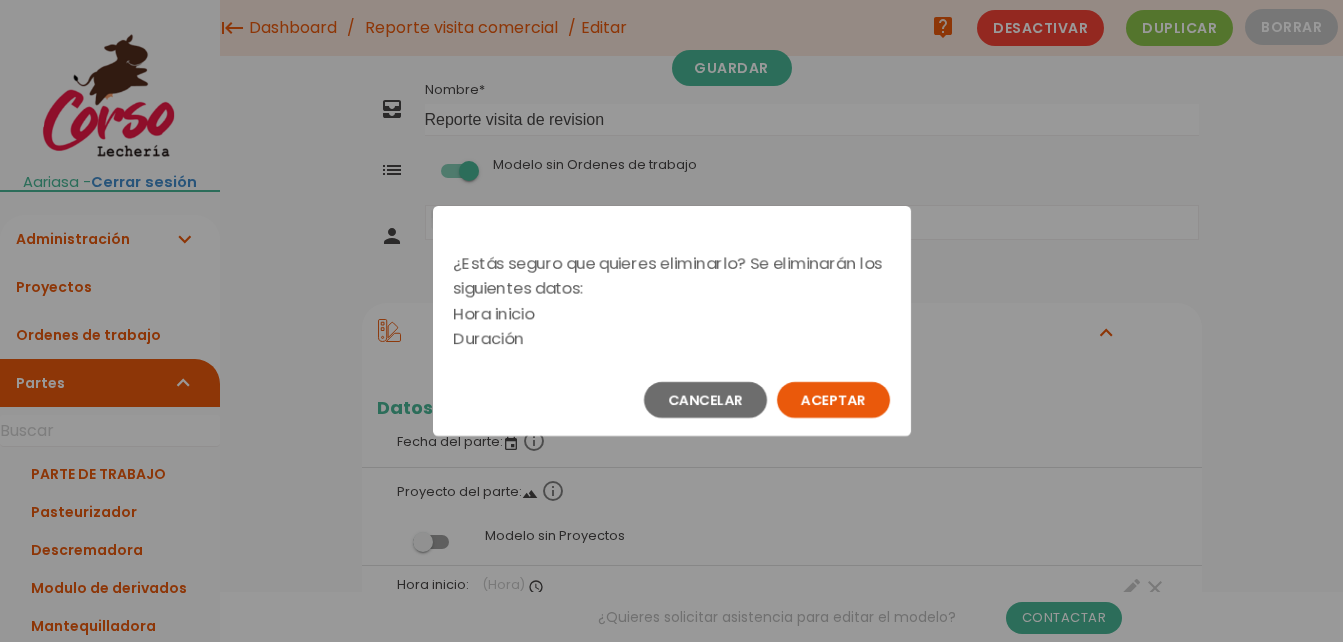 click on "Aceptar" at bounding box center (833, 400) 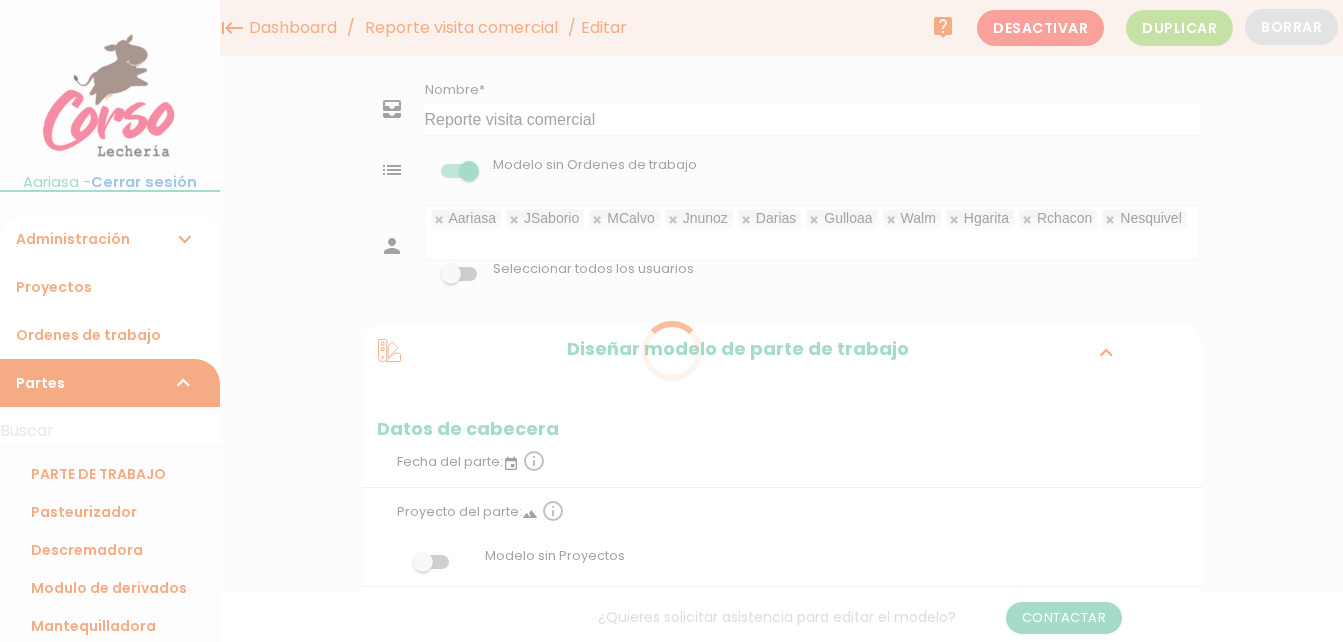 scroll, scrollTop: 0, scrollLeft: 0, axis: both 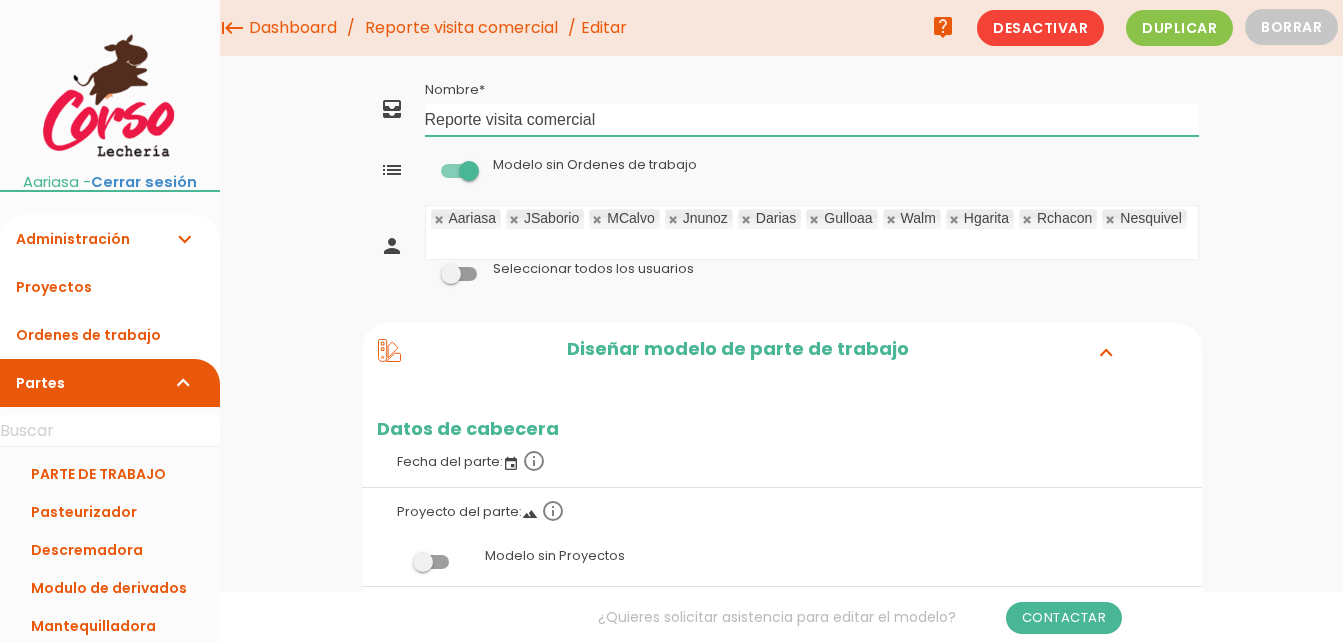 click on "Reporte visita comercial" at bounding box center [812, 120] 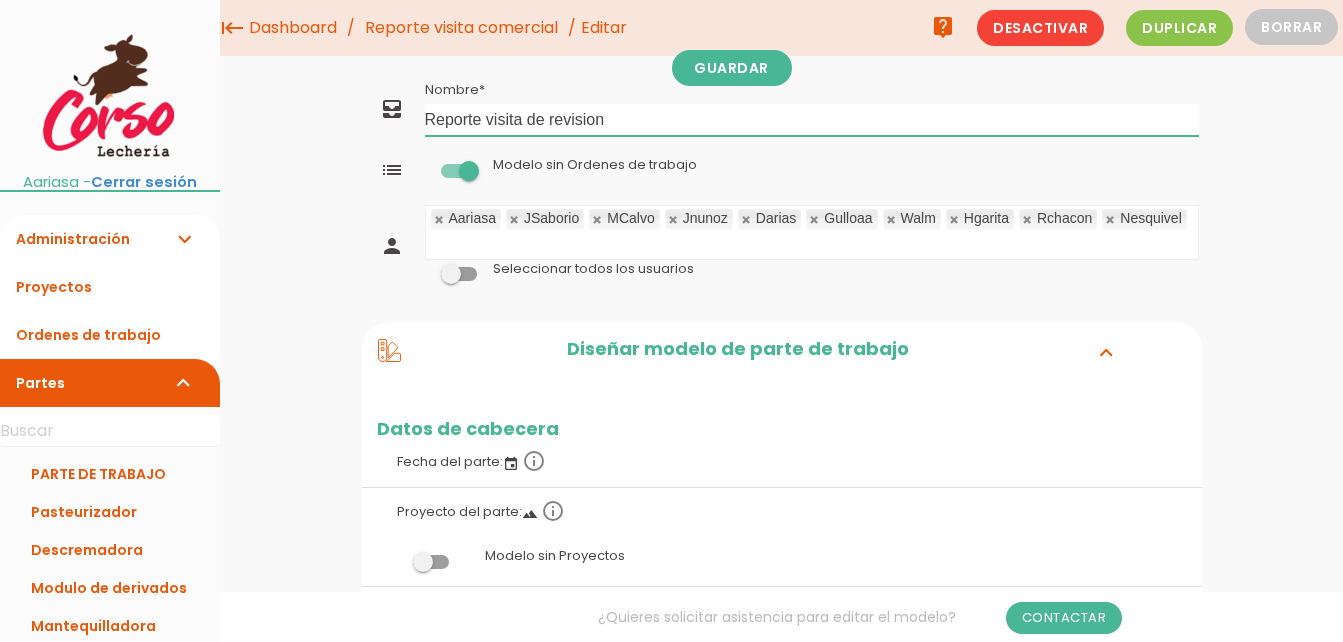 click at bounding box center (515, 219) 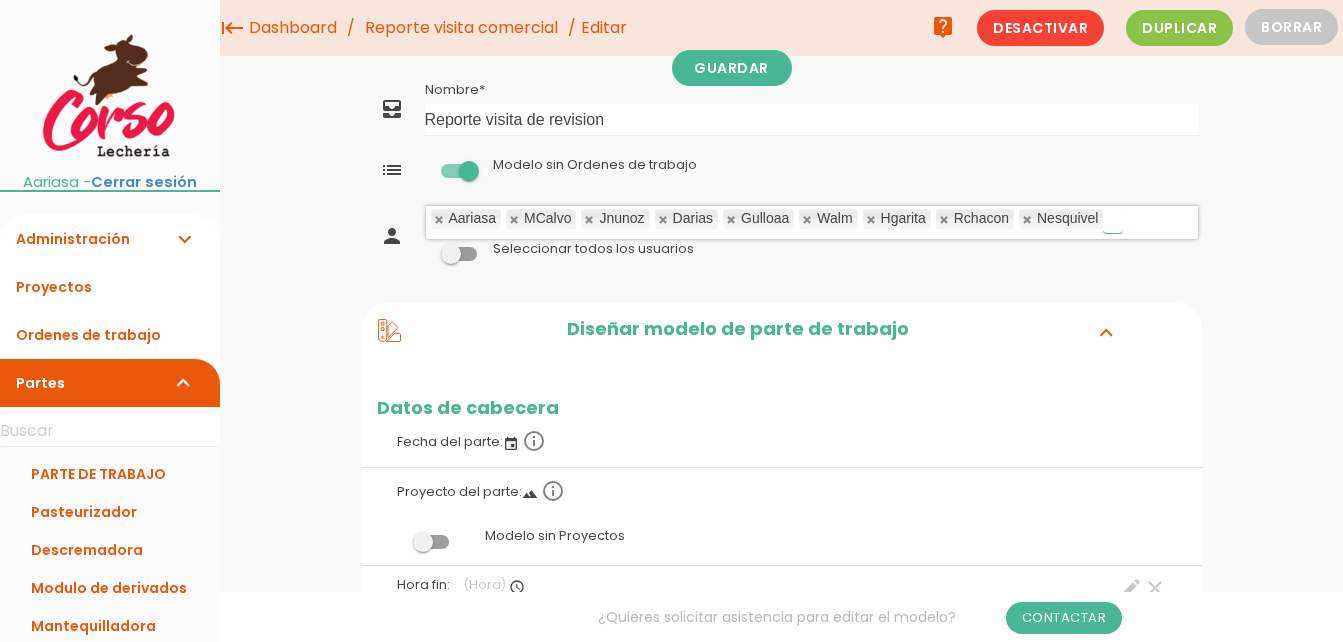 click at bounding box center [515, 219] 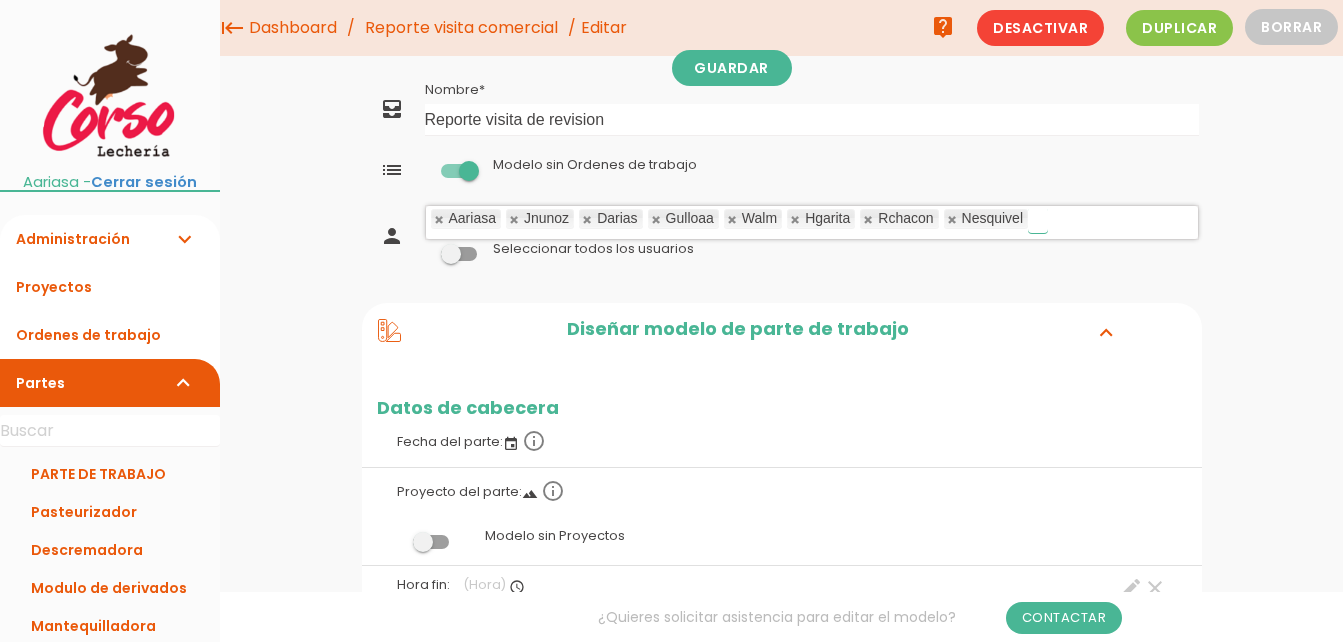 click at bounding box center [515, 219] 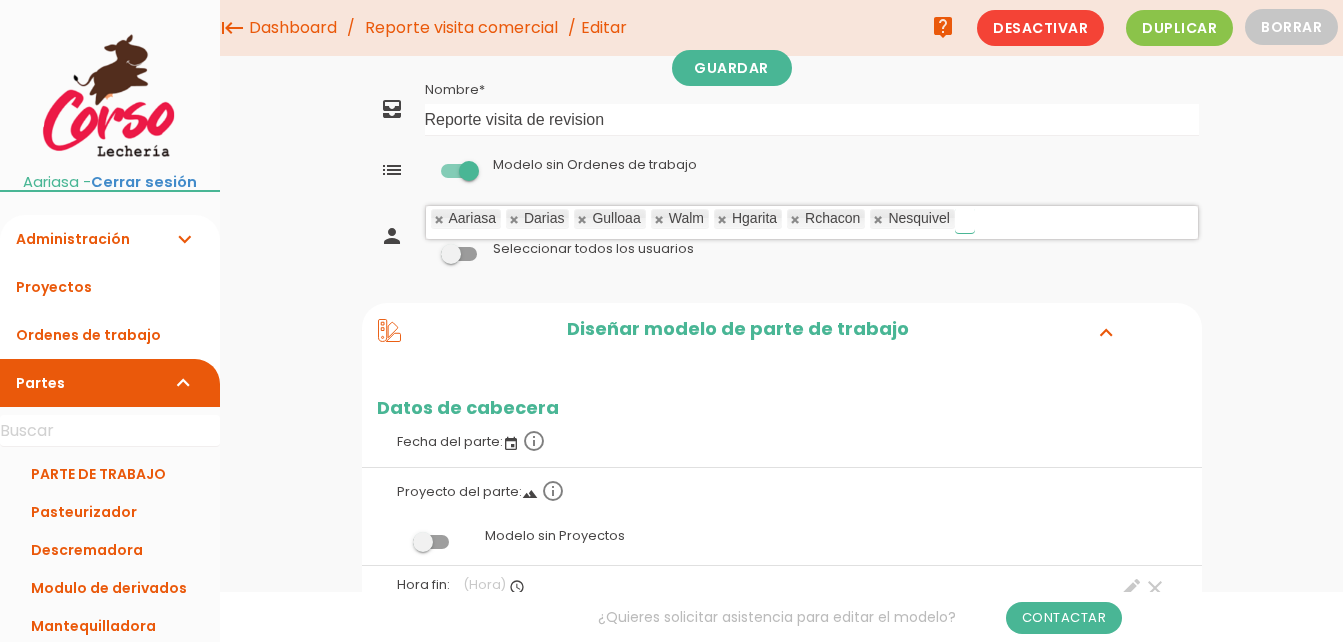 click at bounding box center [515, 219] 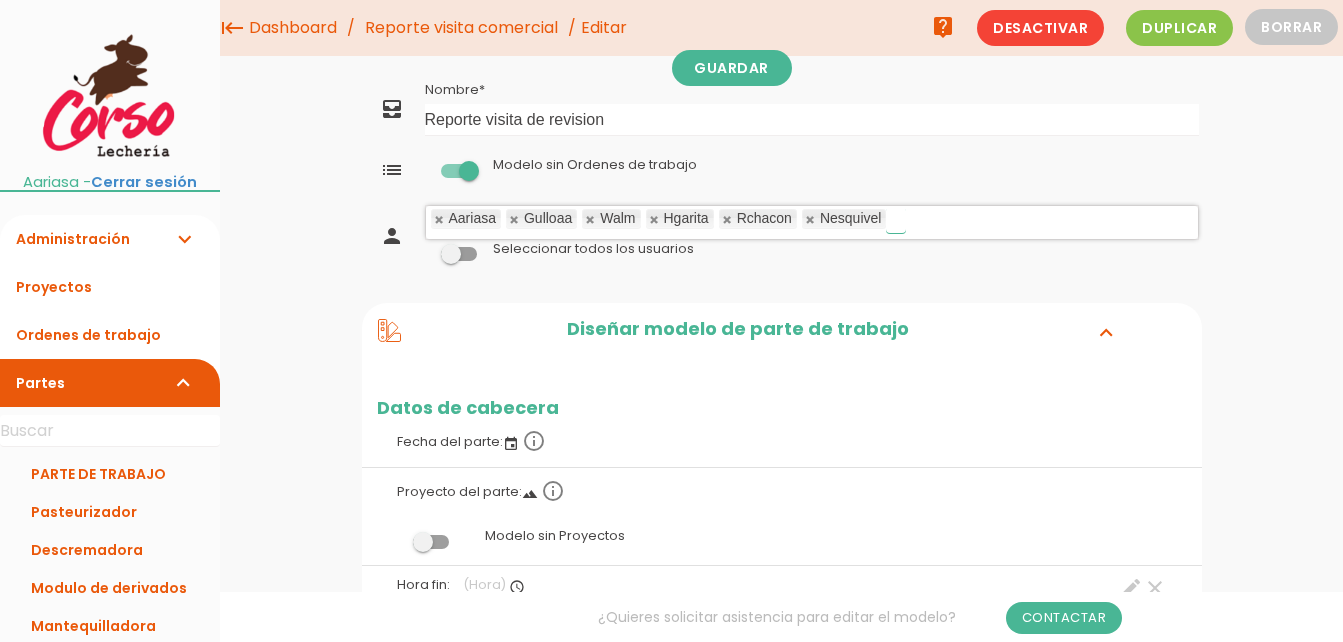 click at bounding box center (515, 219) 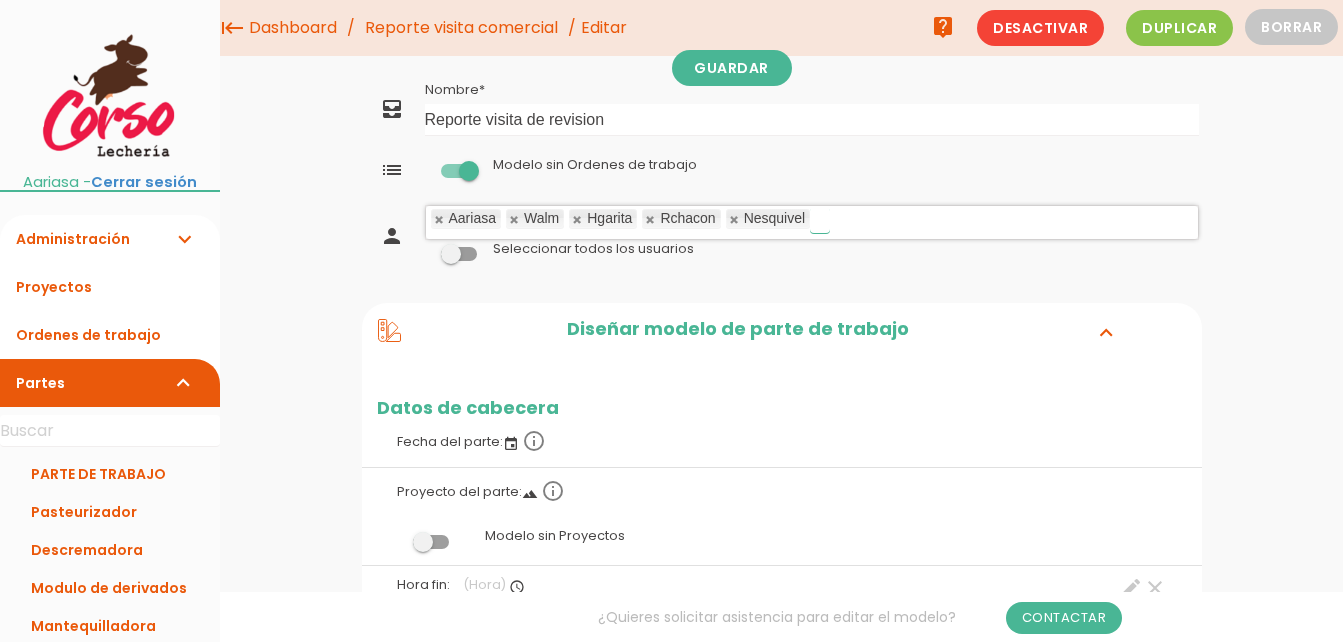 click at bounding box center (515, 219) 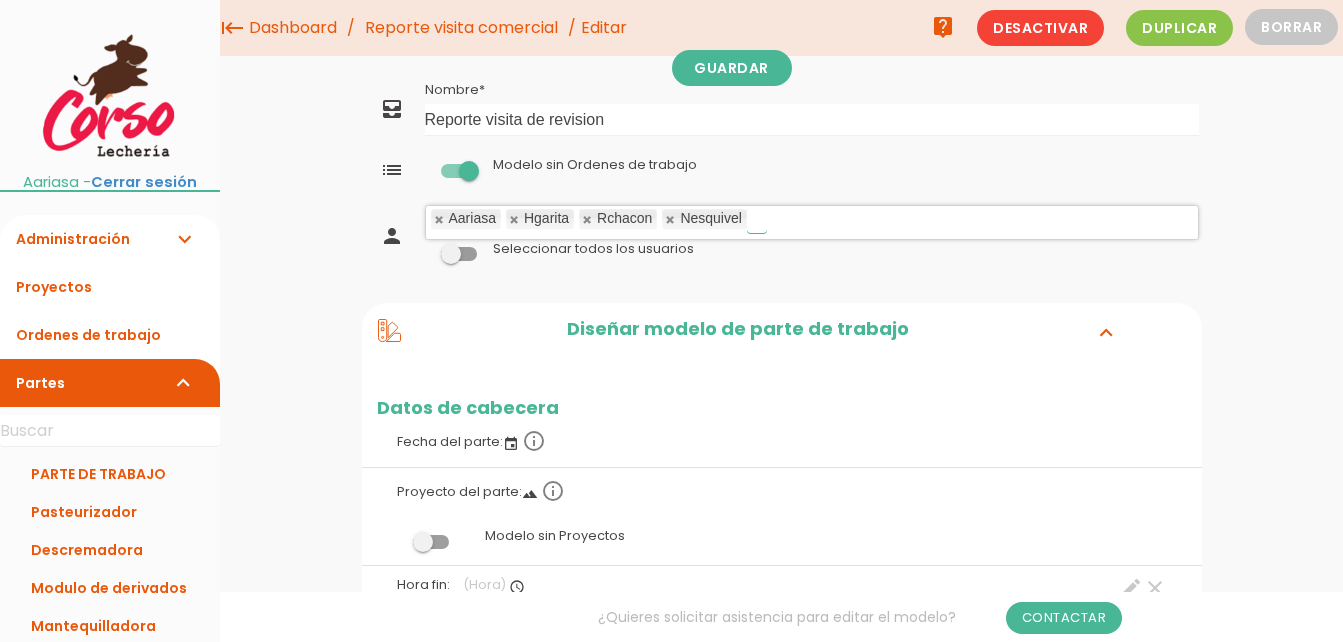click at bounding box center [515, 219] 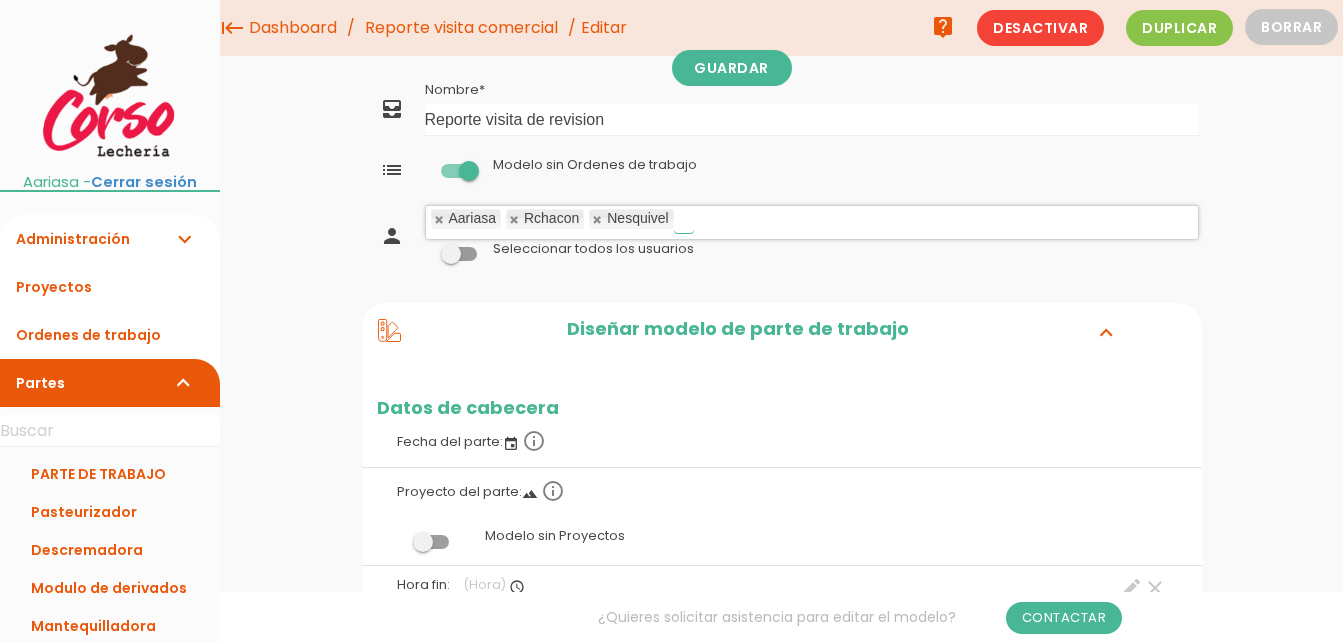 click at bounding box center (515, 219) 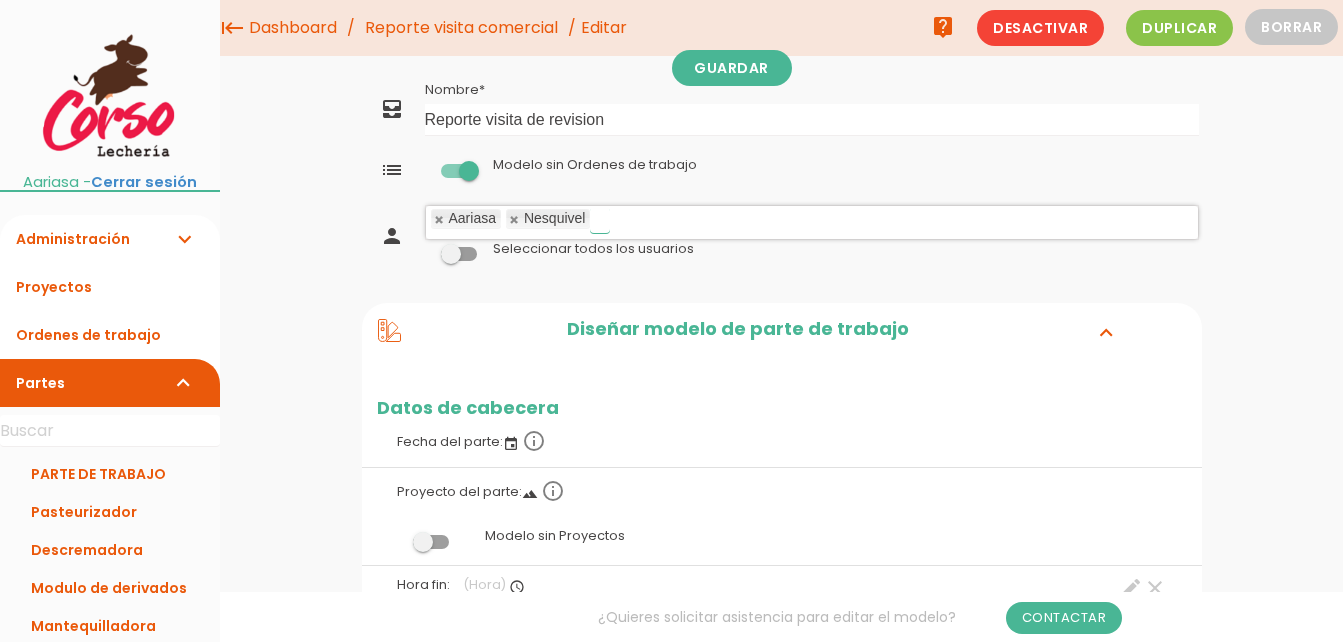 click at bounding box center (515, 219) 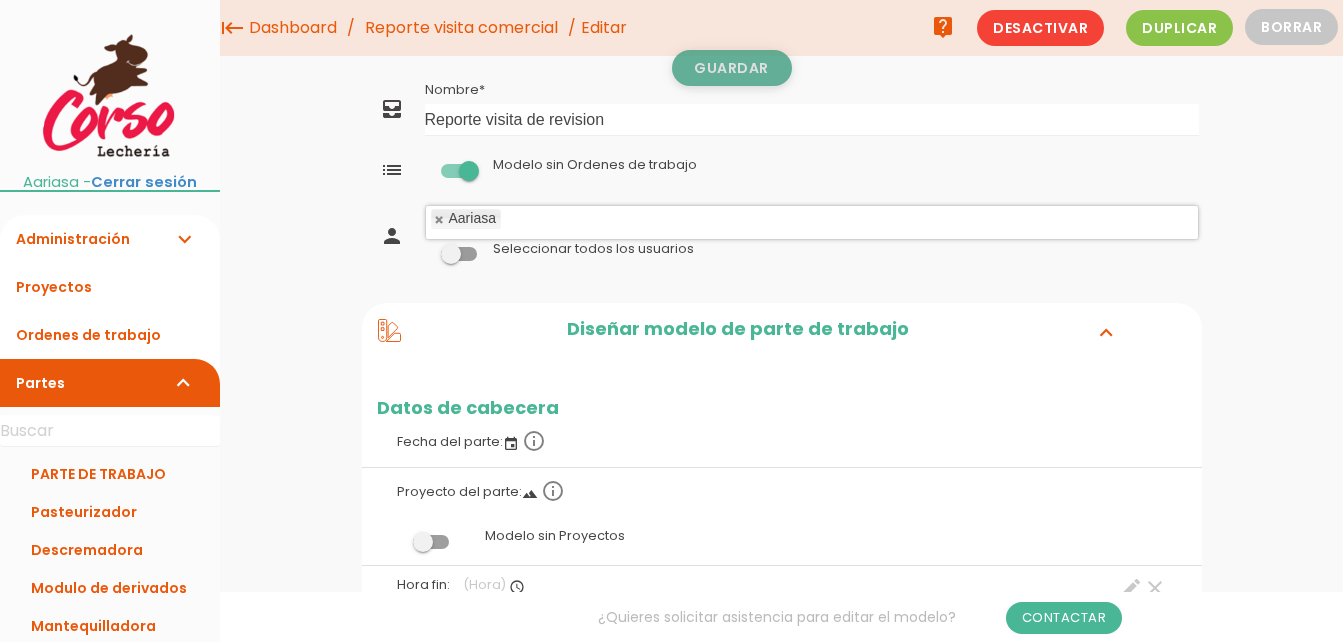 click on "Guardar" at bounding box center [732, 68] 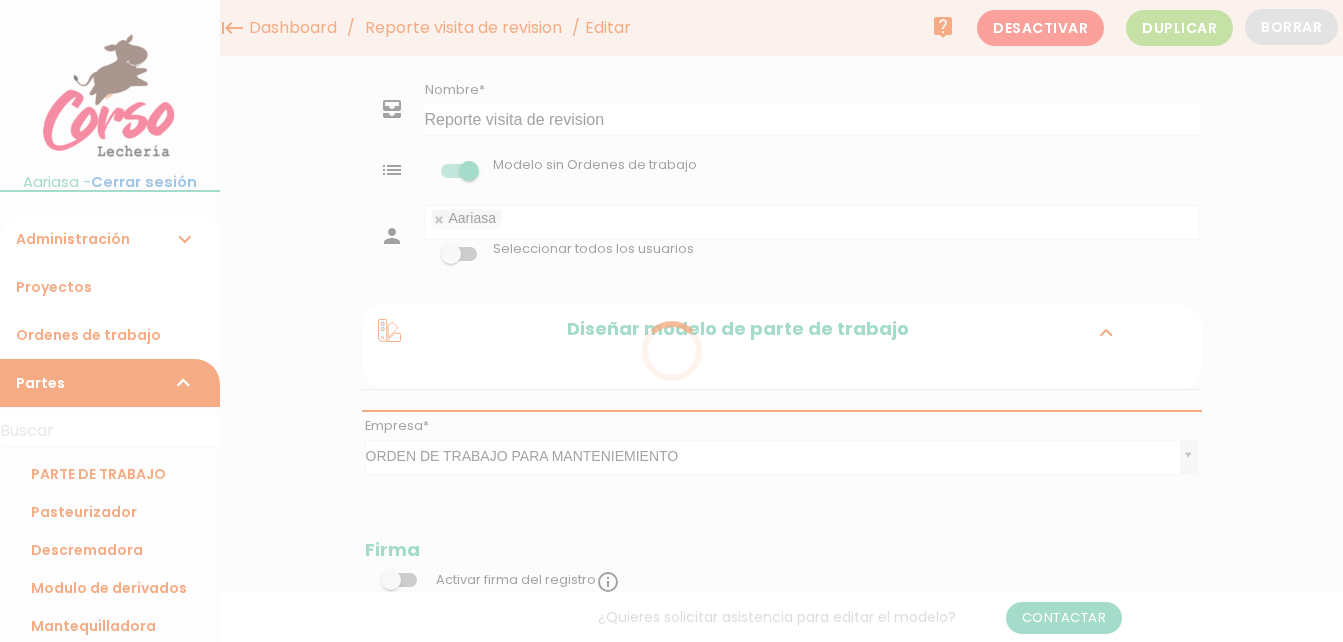 scroll, scrollTop: 0, scrollLeft: 0, axis: both 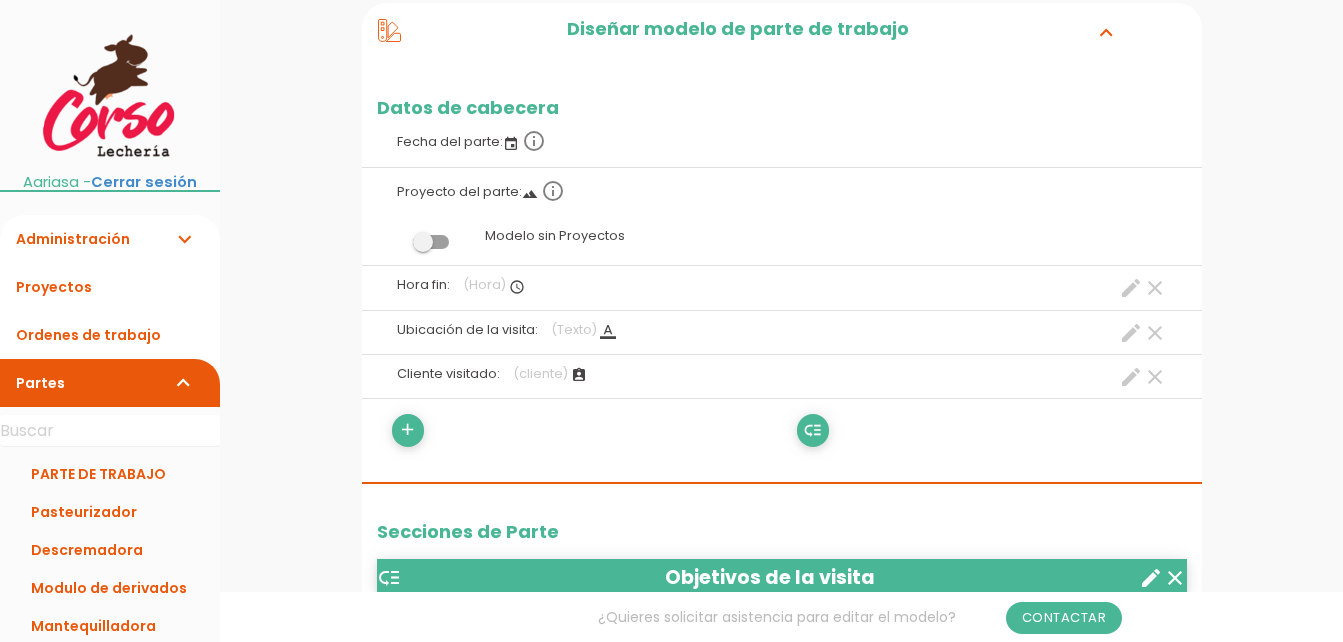 click on "clear" at bounding box center [1155, 288] 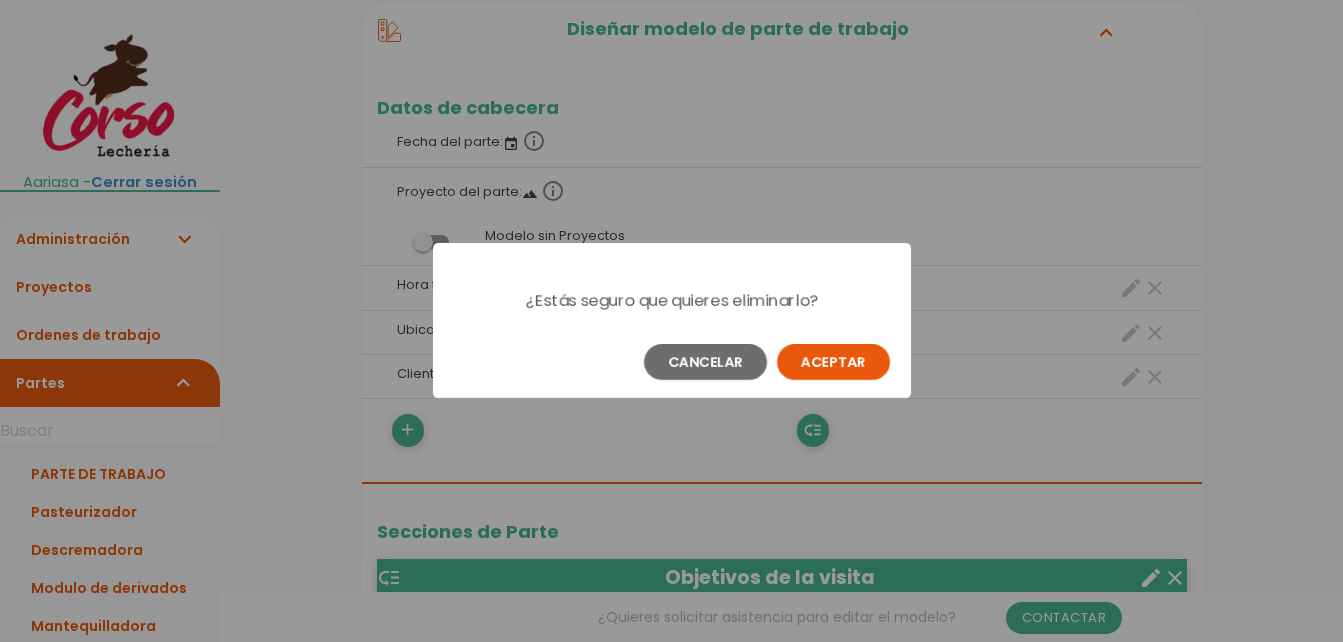 scroll, scrollTop: 0, scrollLeft: 0, axis: both 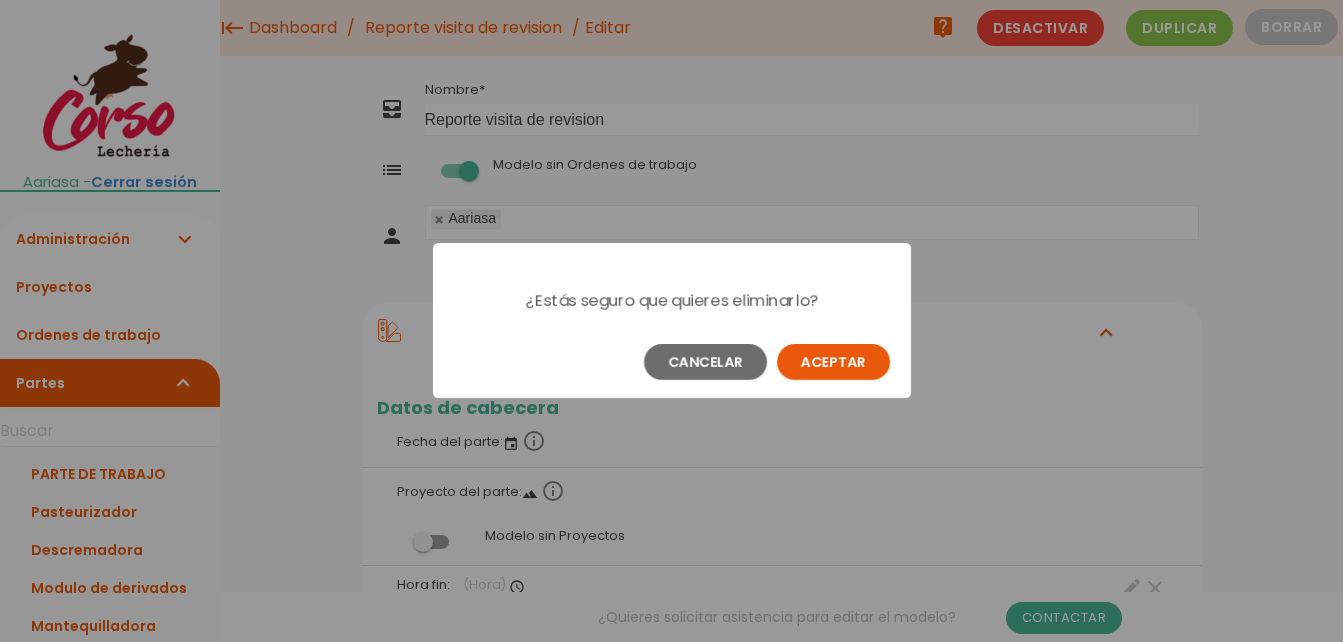 click on "Aceptar" at bounding box center [833, 362] 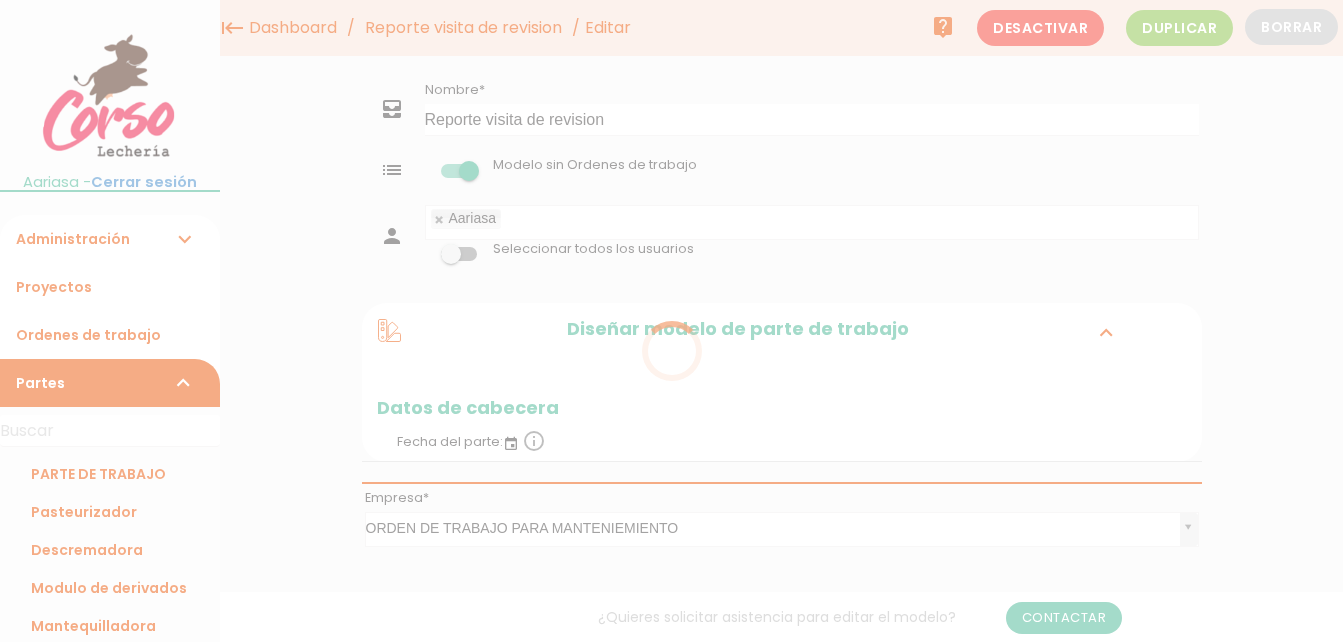 scroll, scrollTop: 100, scrollLeft: 0, axis: vertical 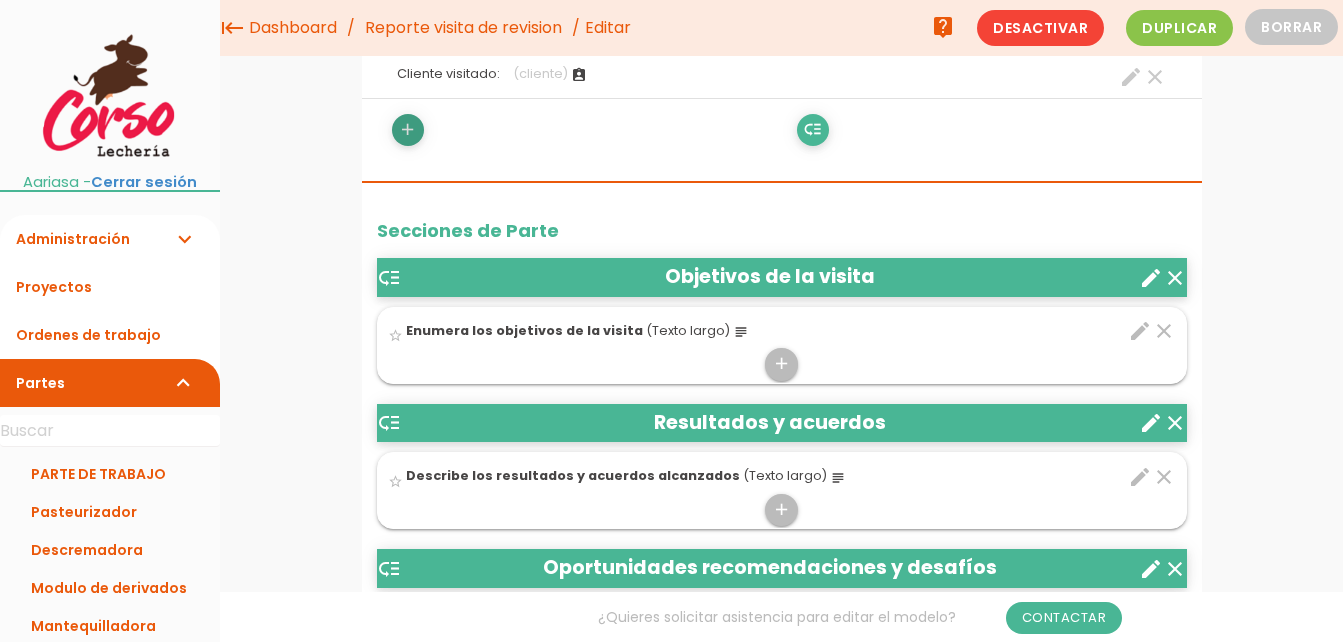 click on "add" at bounding box center [407, 130] 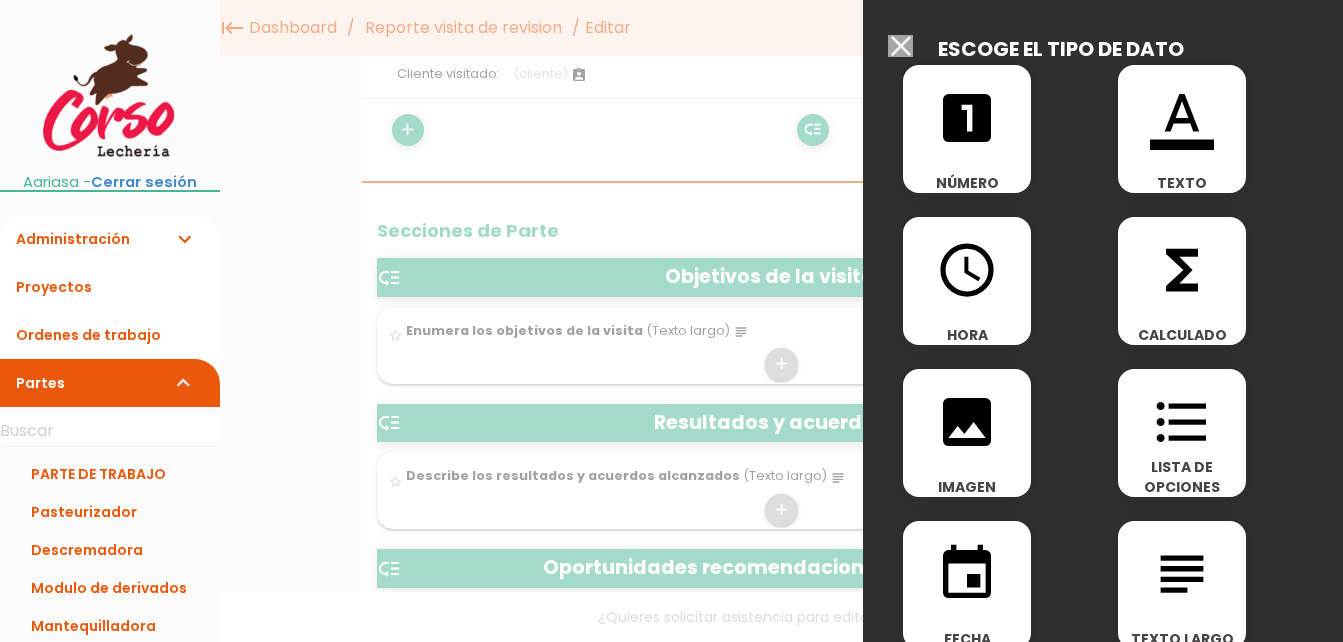click on "image" at bounding box center (967, 422) 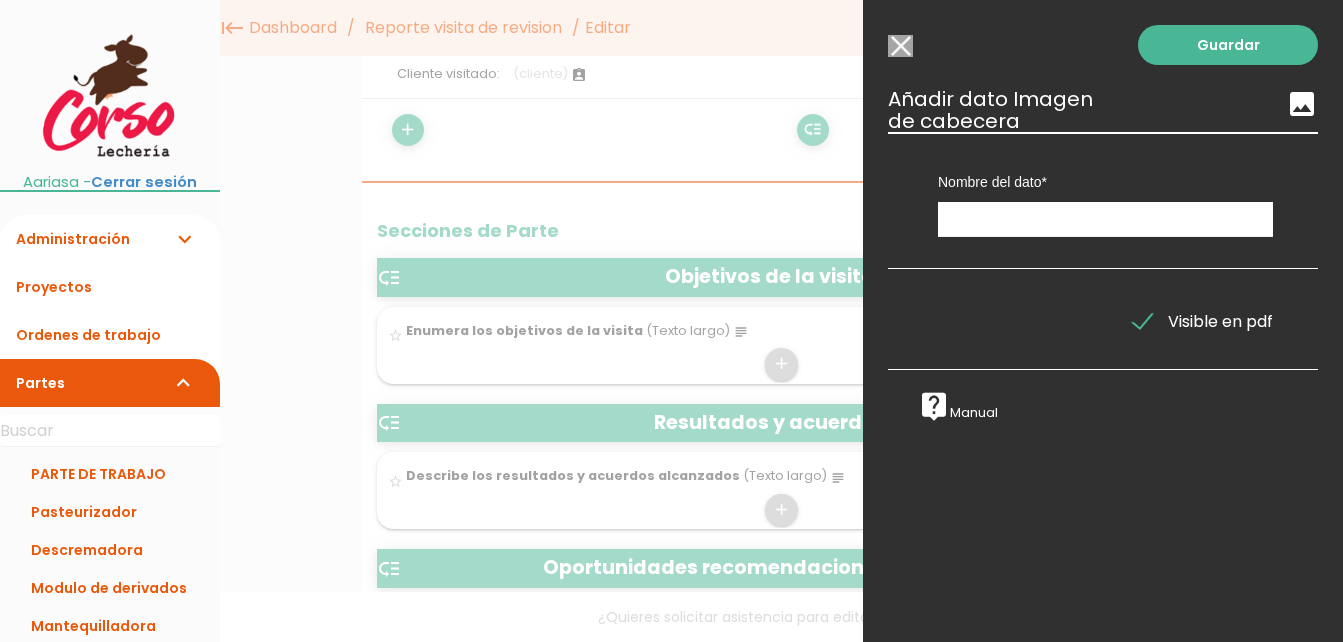 click on "Nombre del dato
Ubicación de la visita
Cliente visitado" at bounding box center (1105, 184) 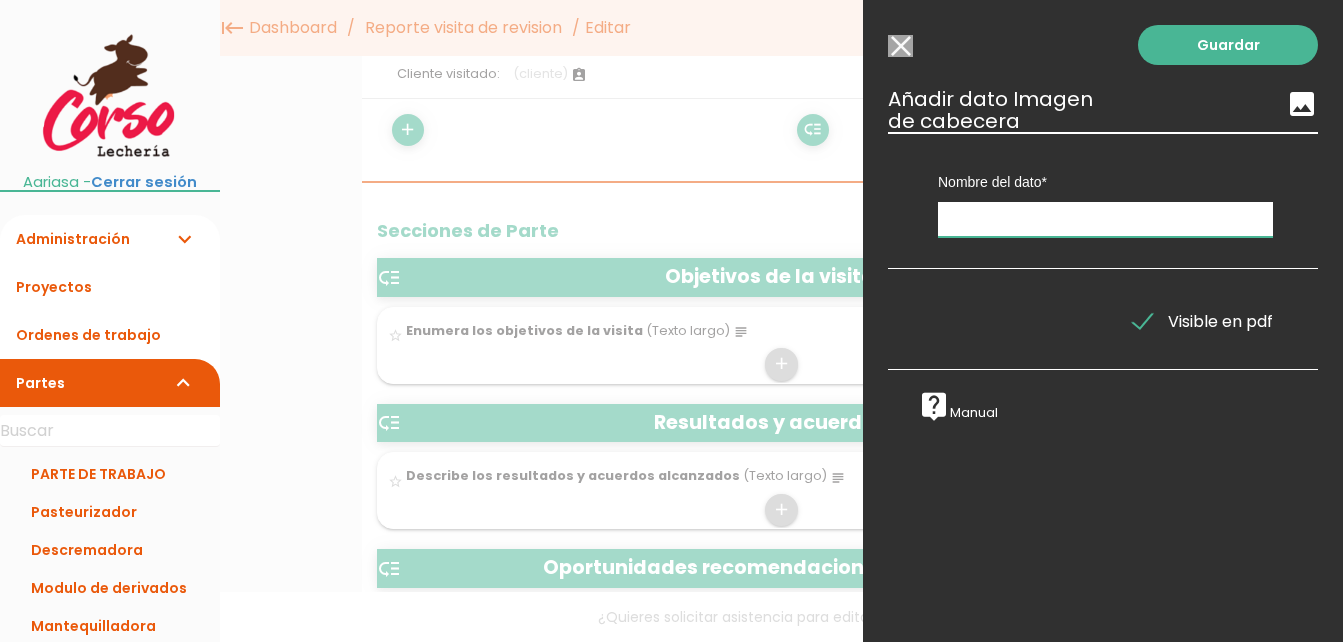 click at bounding box center [1105, 219] 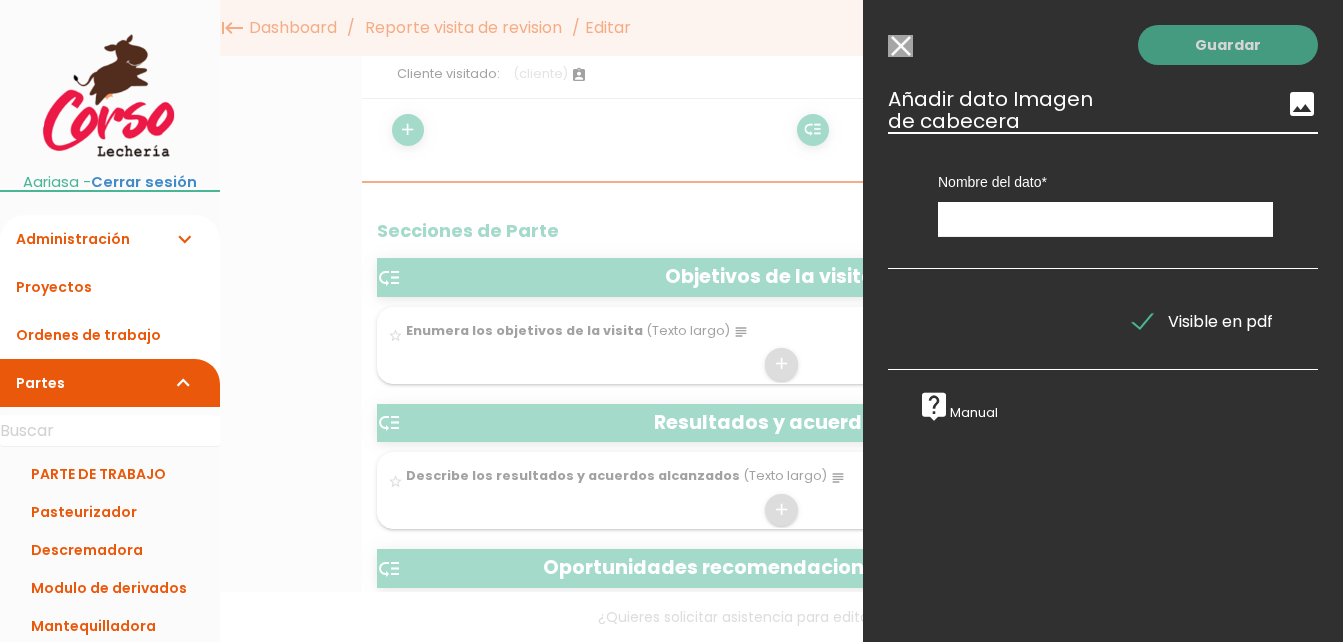 click on "Guardar" at bounding box center (1228, 45) 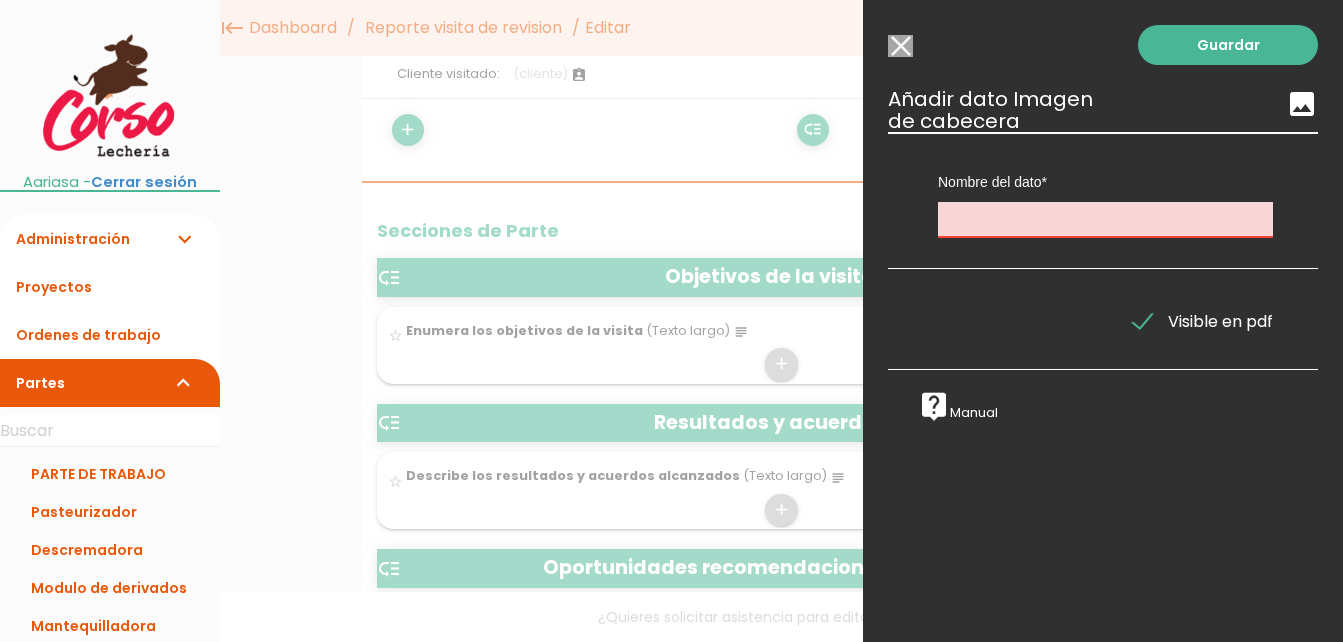 click at bounding box center (1105, 219) 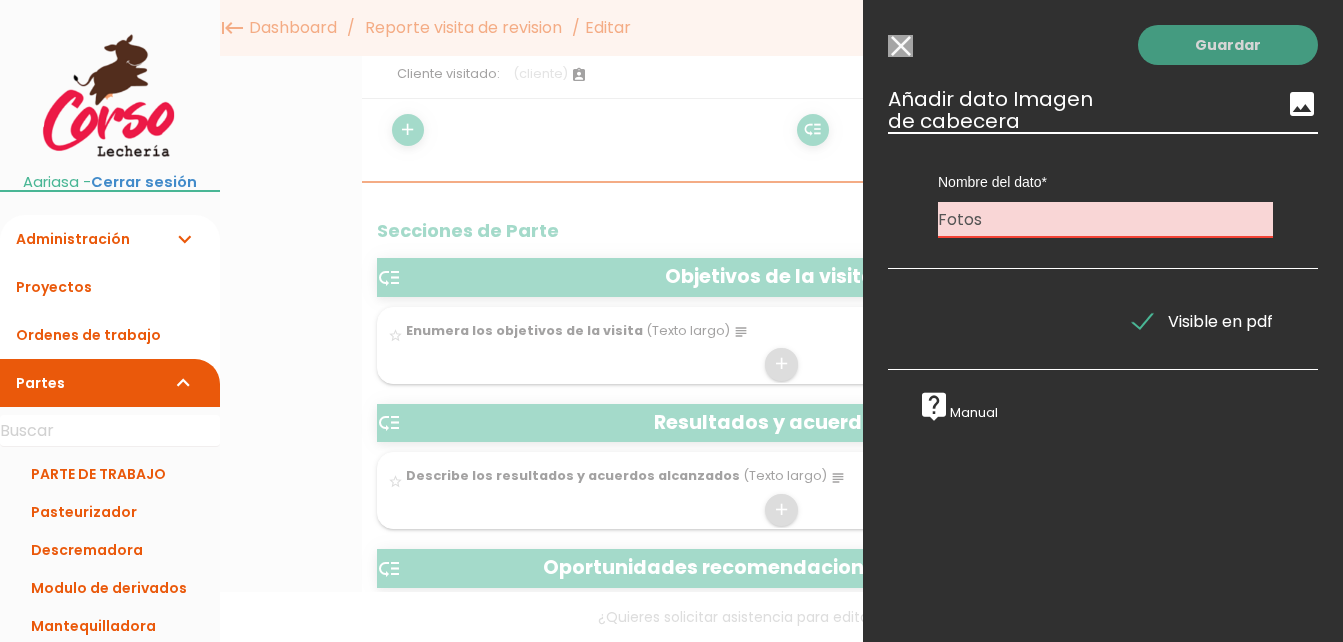 type on "Fotos" 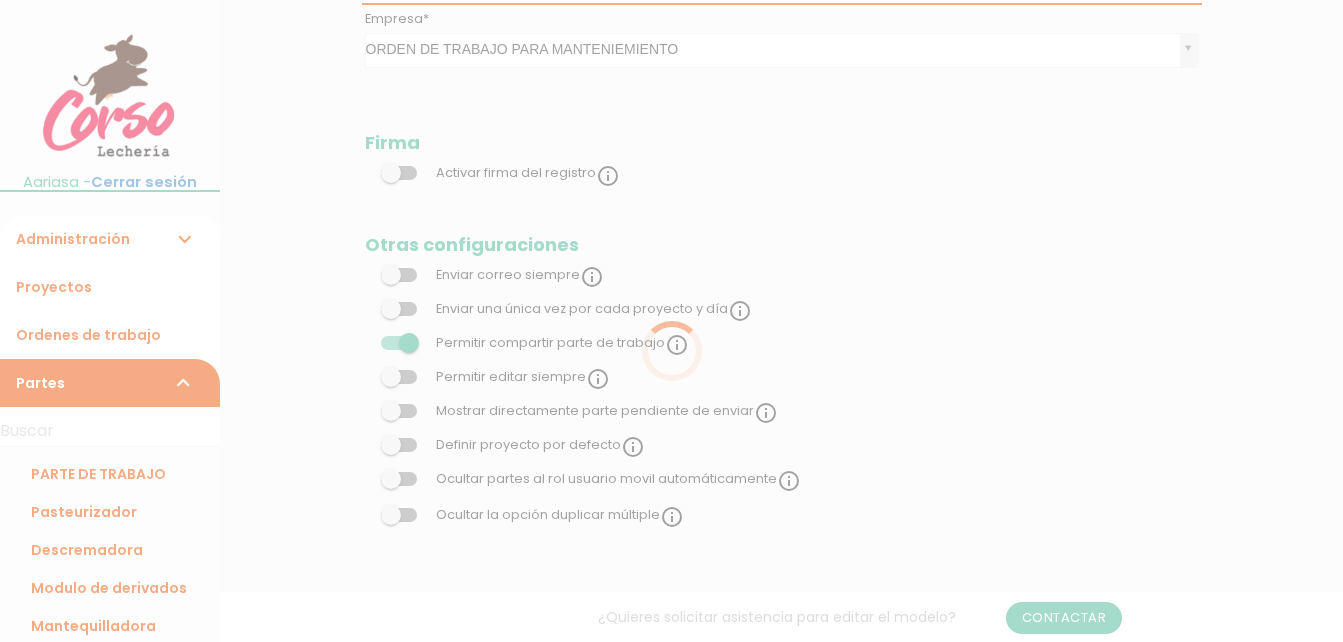 scroll, scrollTop: 500, scrollLeft: 0, axis: vertical 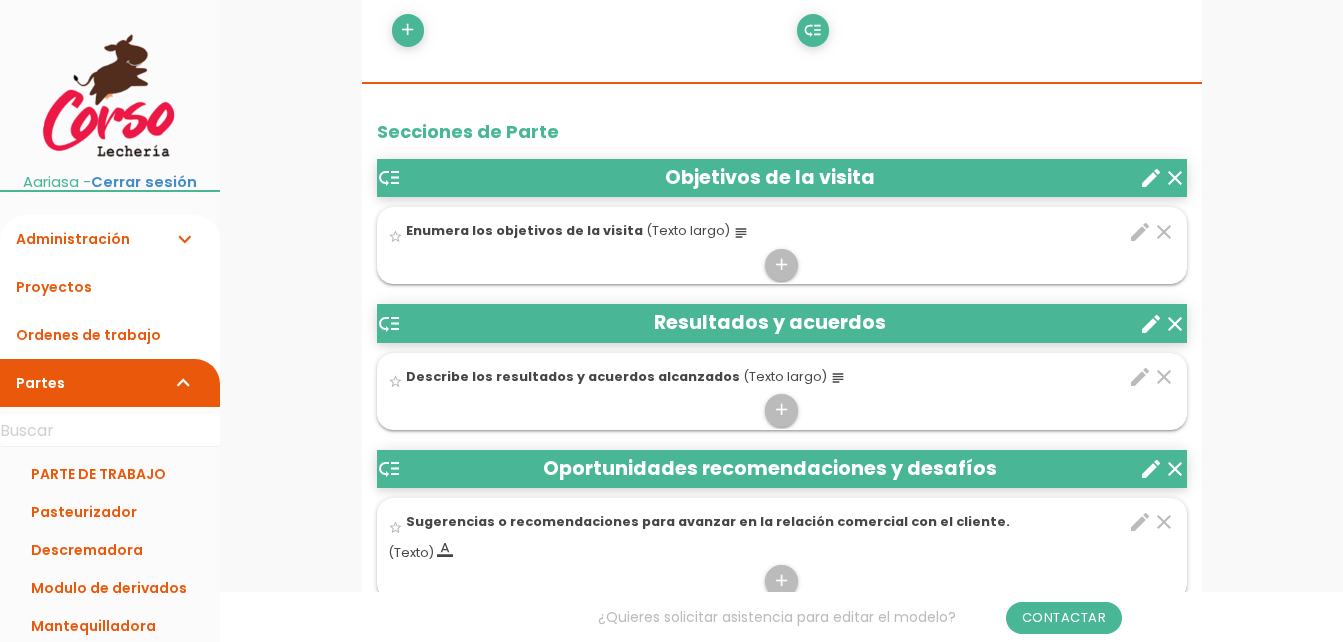 click on "create" at bounding box center (1151, 324) 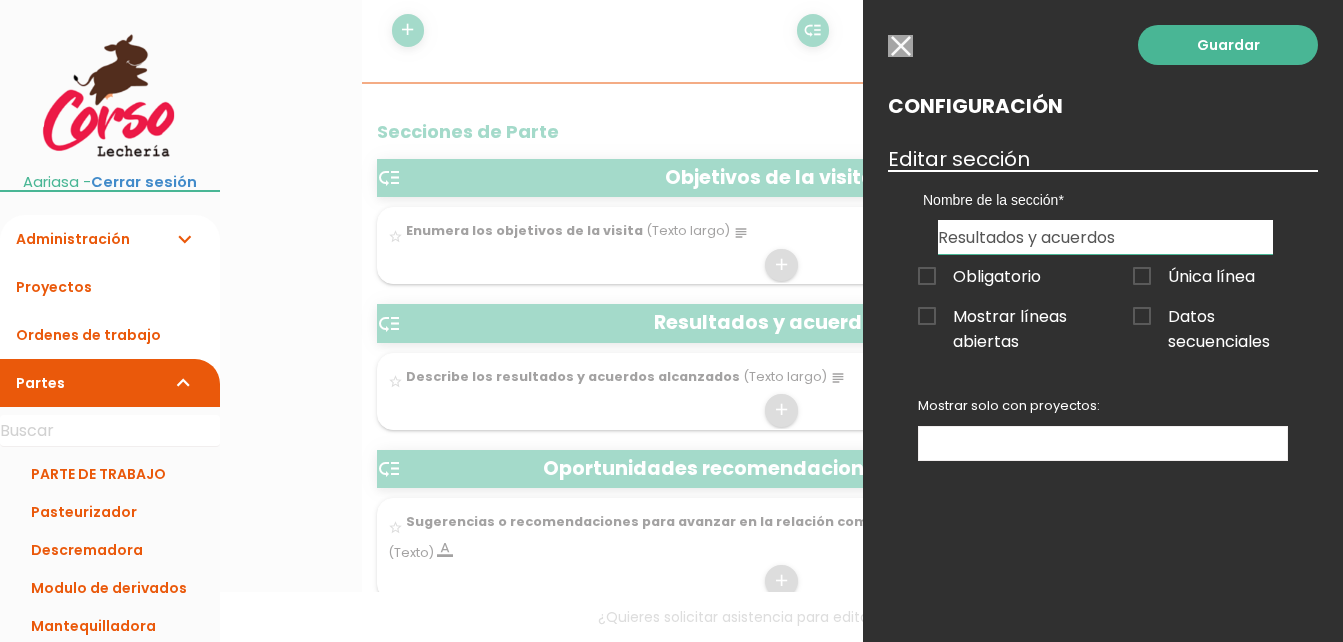 drag, startPoint x: 1124, startPoint y: 235, endPoint x: 923, endPoint y: 246, distance: 201.30077 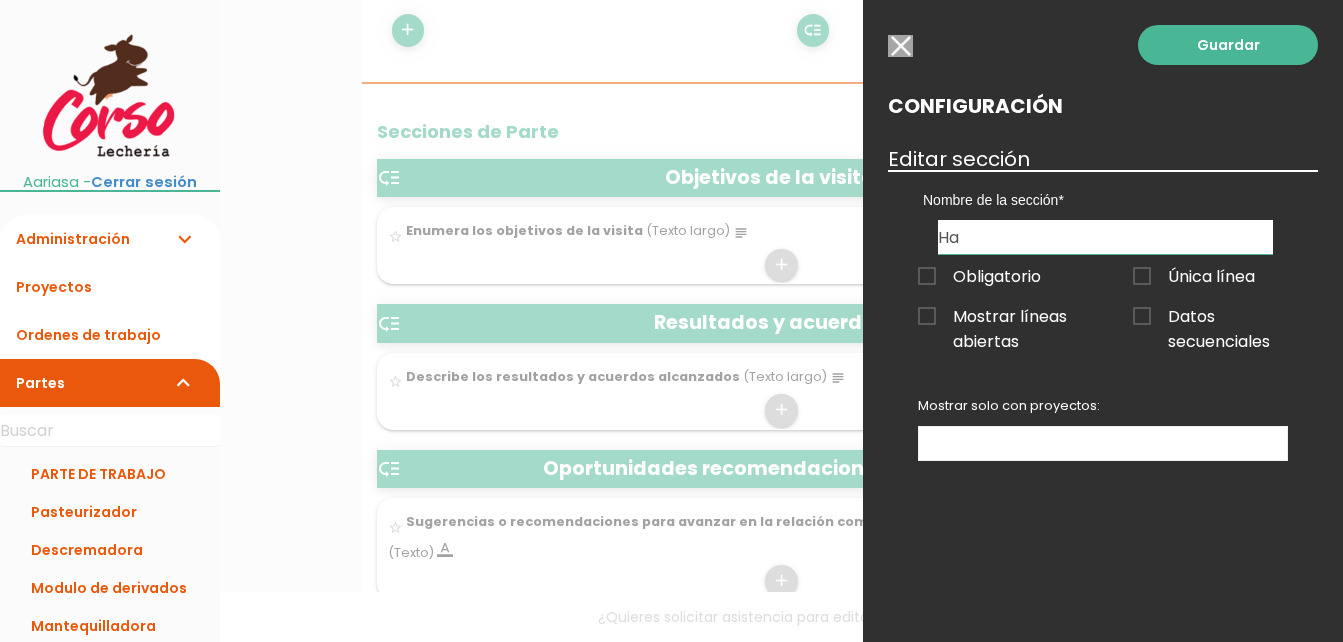 type on "H" 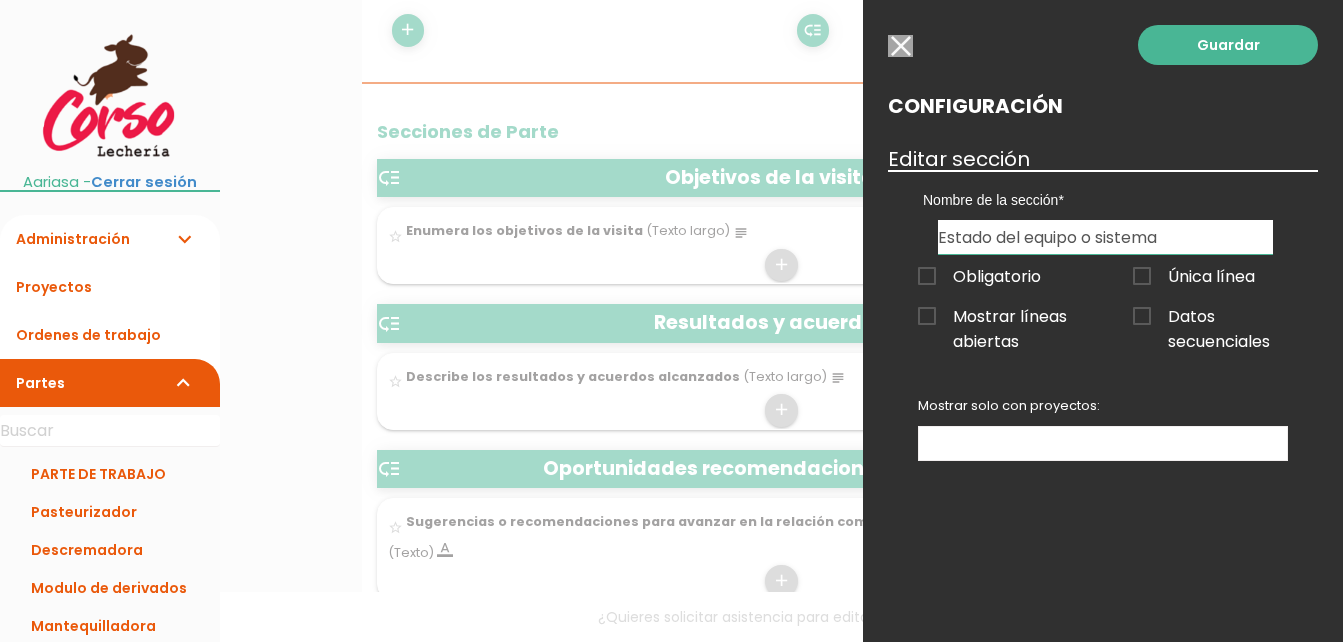 type on "Estado del equipo o sistema" 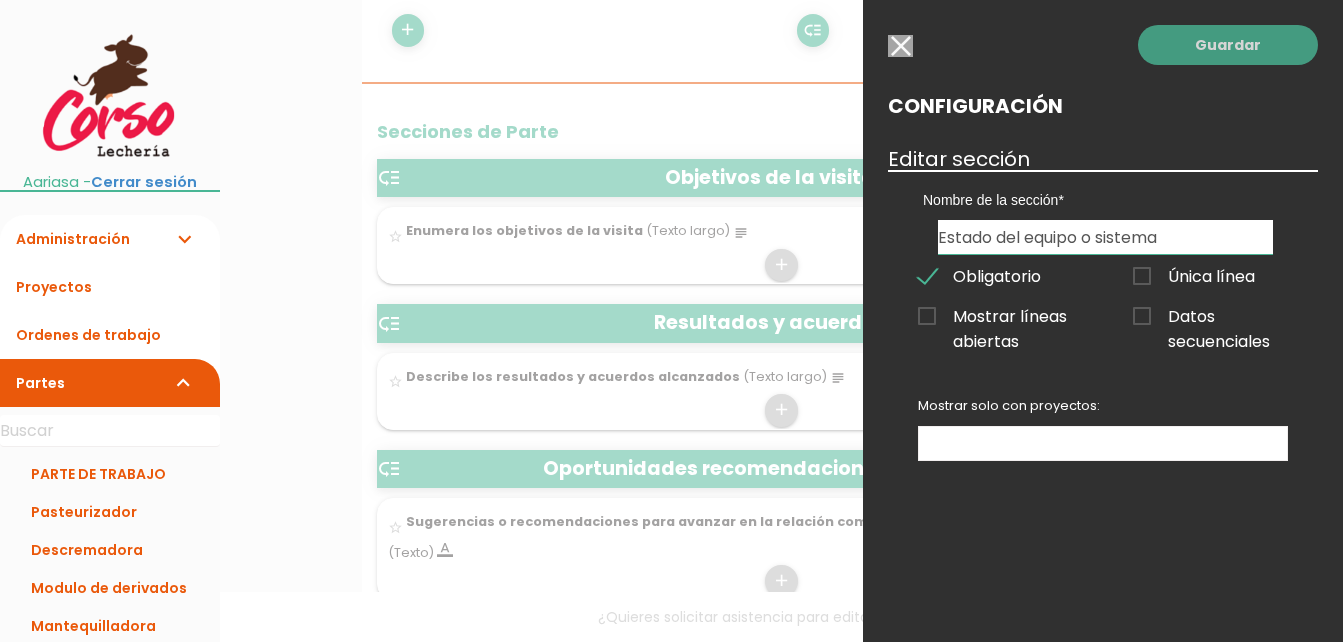 click on "Guardar" at bounding box center [1228, 45] 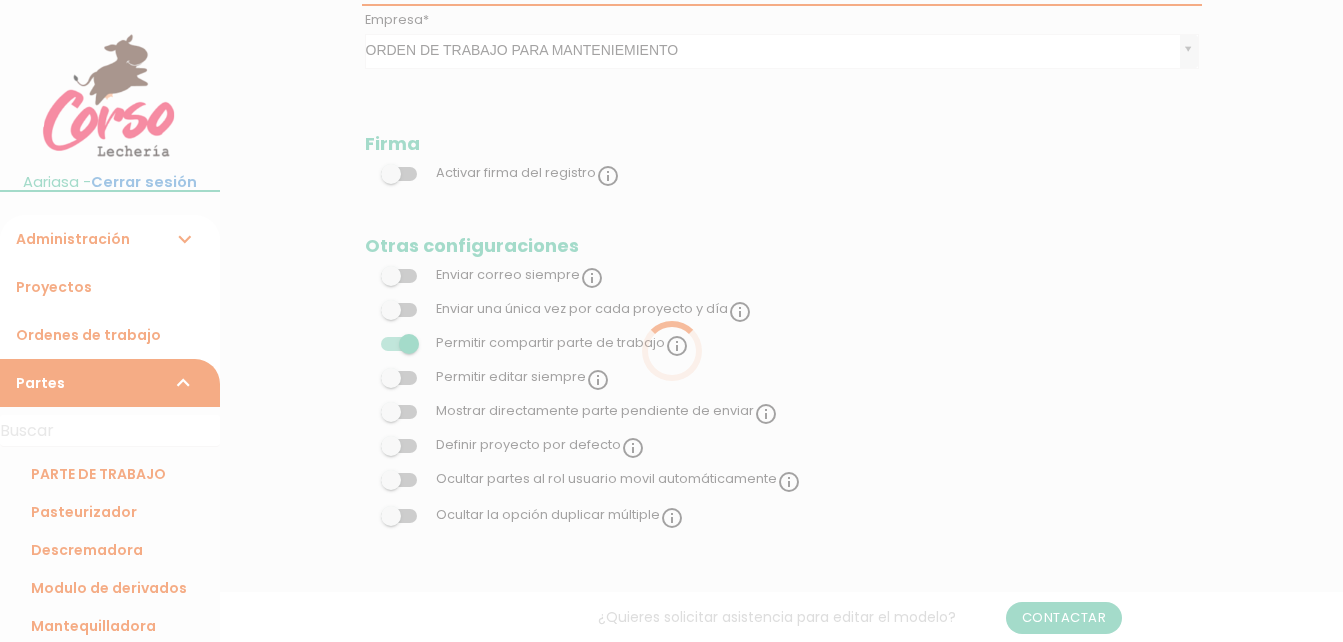 scroll, scrollTop: 0, scrollLeft: 0, axis: both 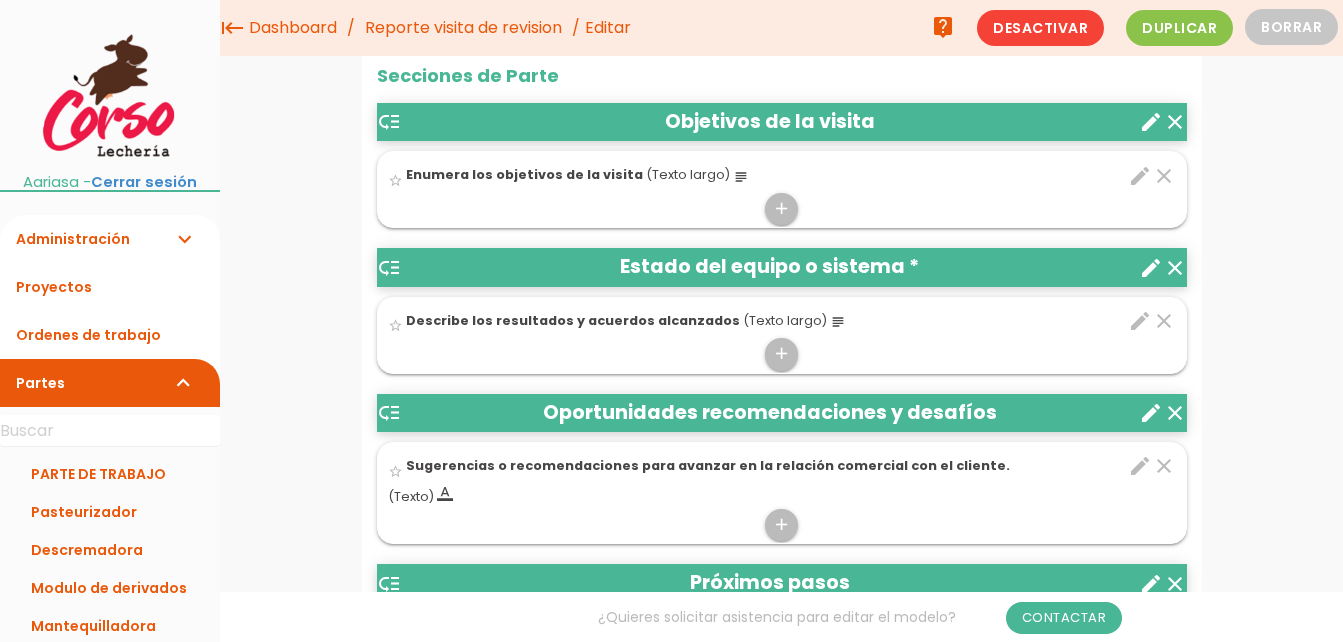 click on "create" at bounding box center [1151, 413] 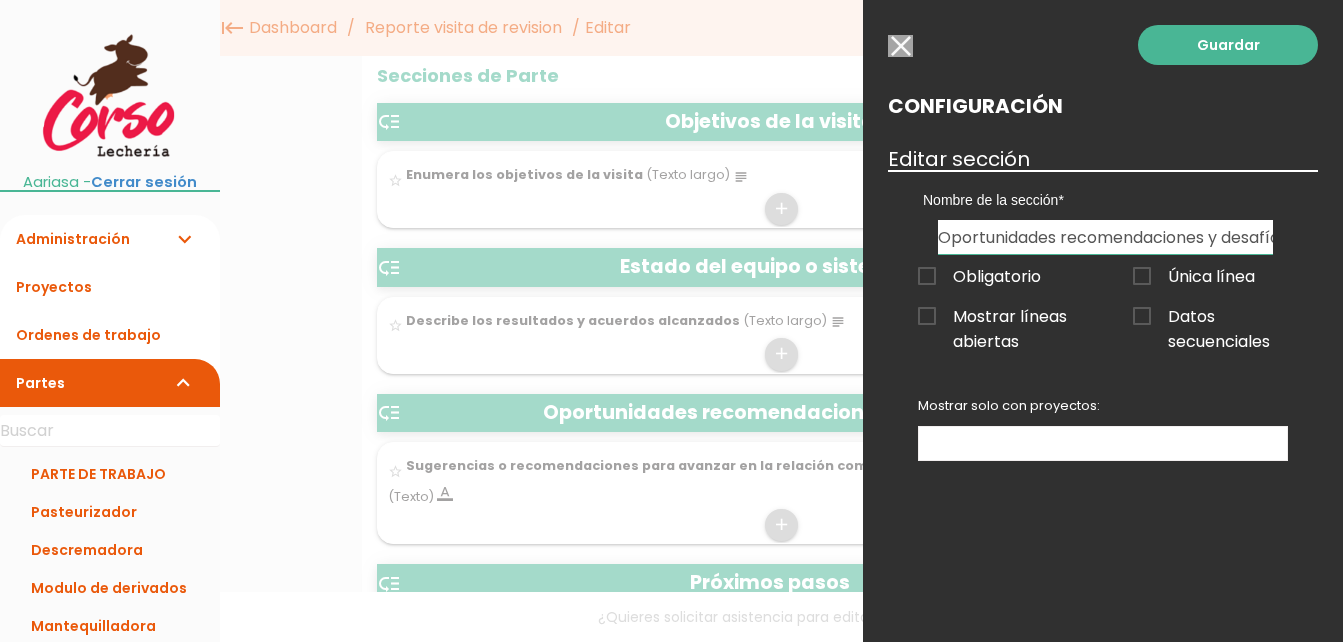 scroll, scrollTop: 0, scrollLeft: 22, axis: horizontal 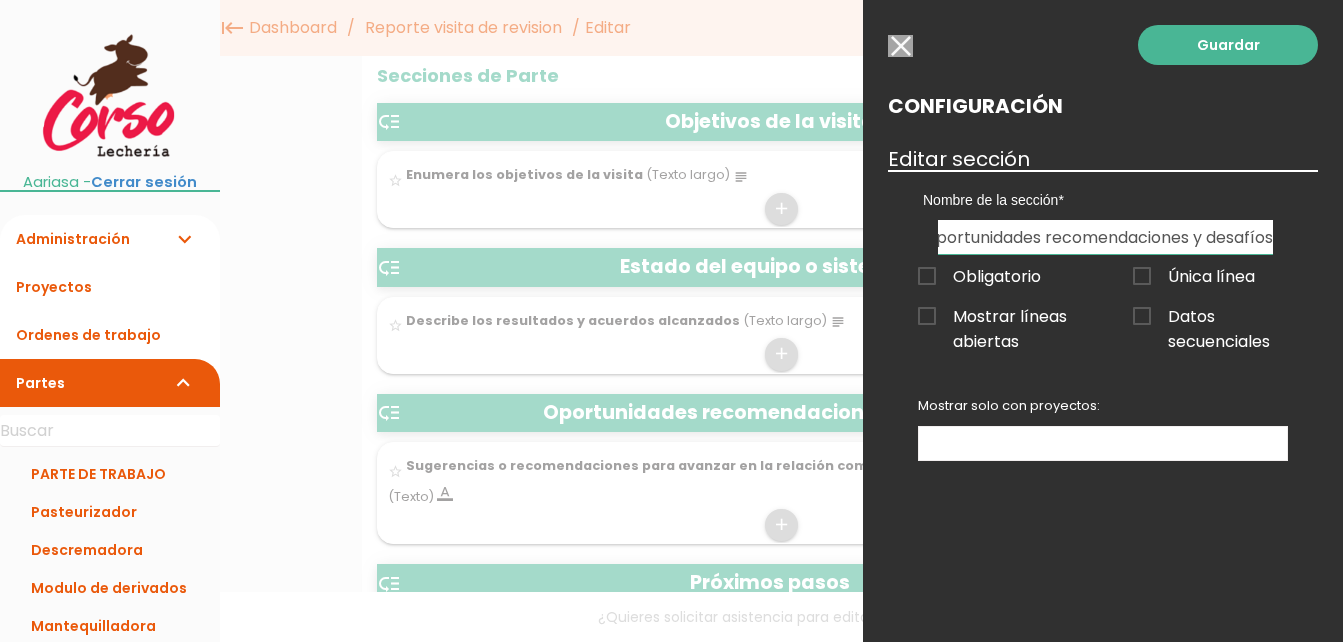 drag, startPoint x: 943, startPoint y: 236, endPoint x: 1281, endPoint y: 247, distance: 338.17896 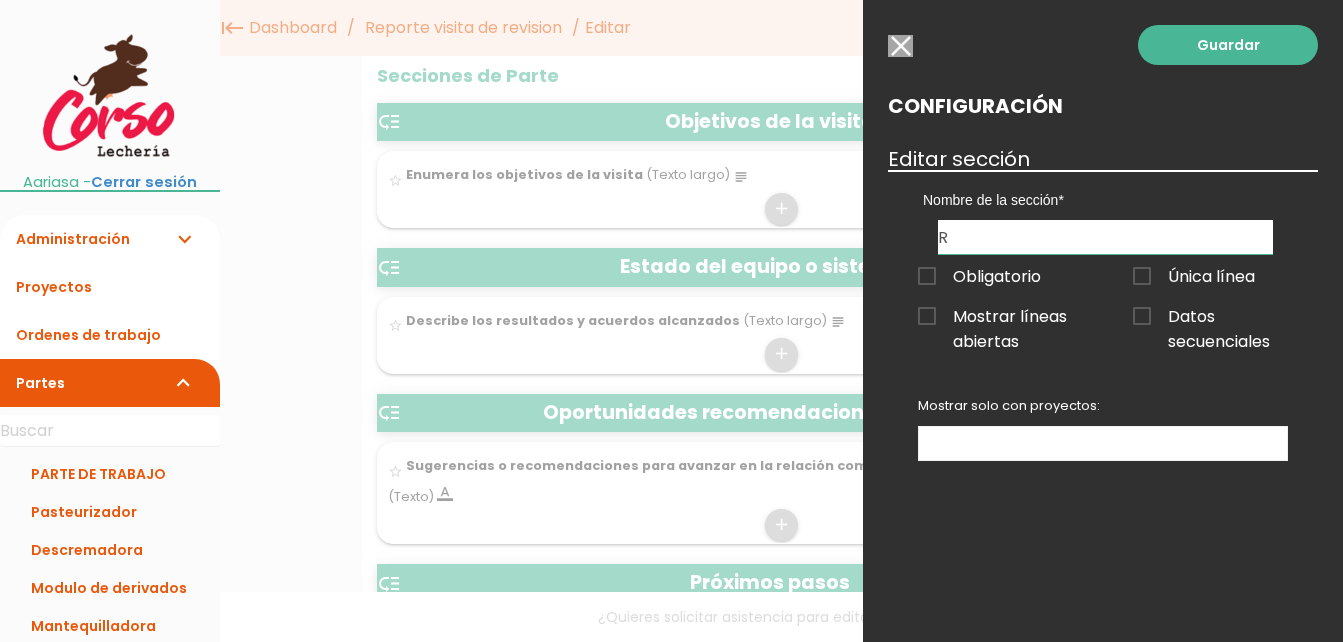 scroll, scrollTop: 0, scrollLeft: 0, axis: both 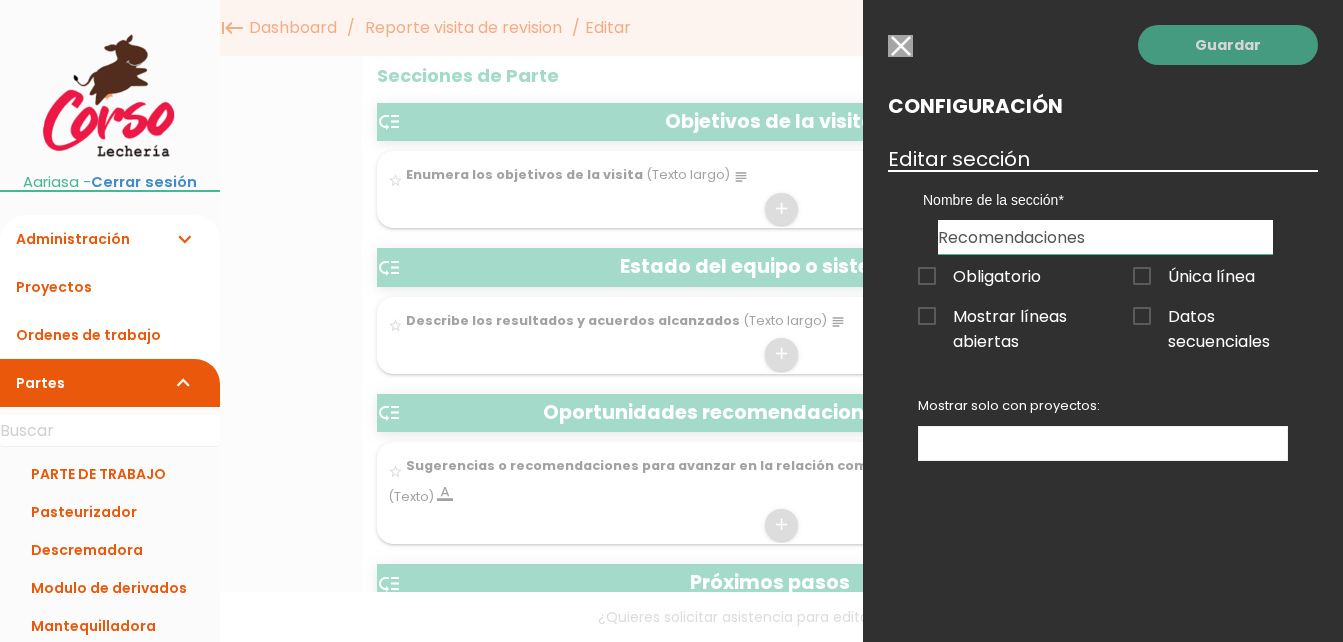 type on "Recomendaciones" 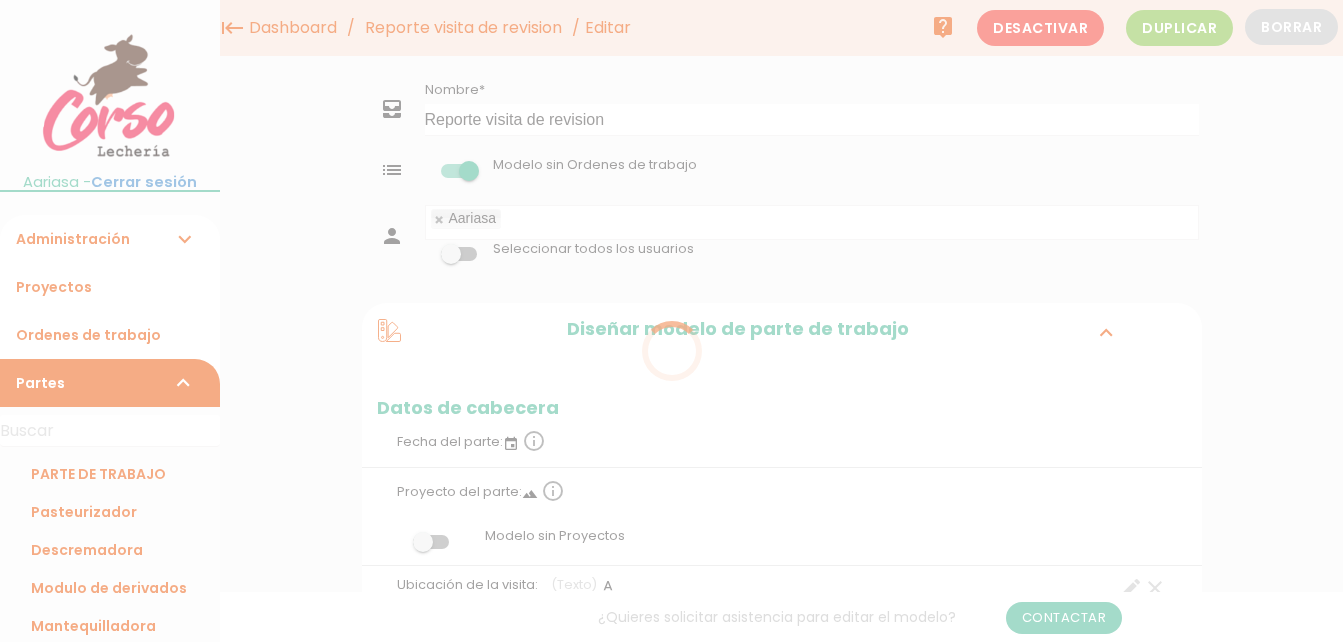 scroll, scrollTop: 700, scrollLeft: 0, axis: vertical 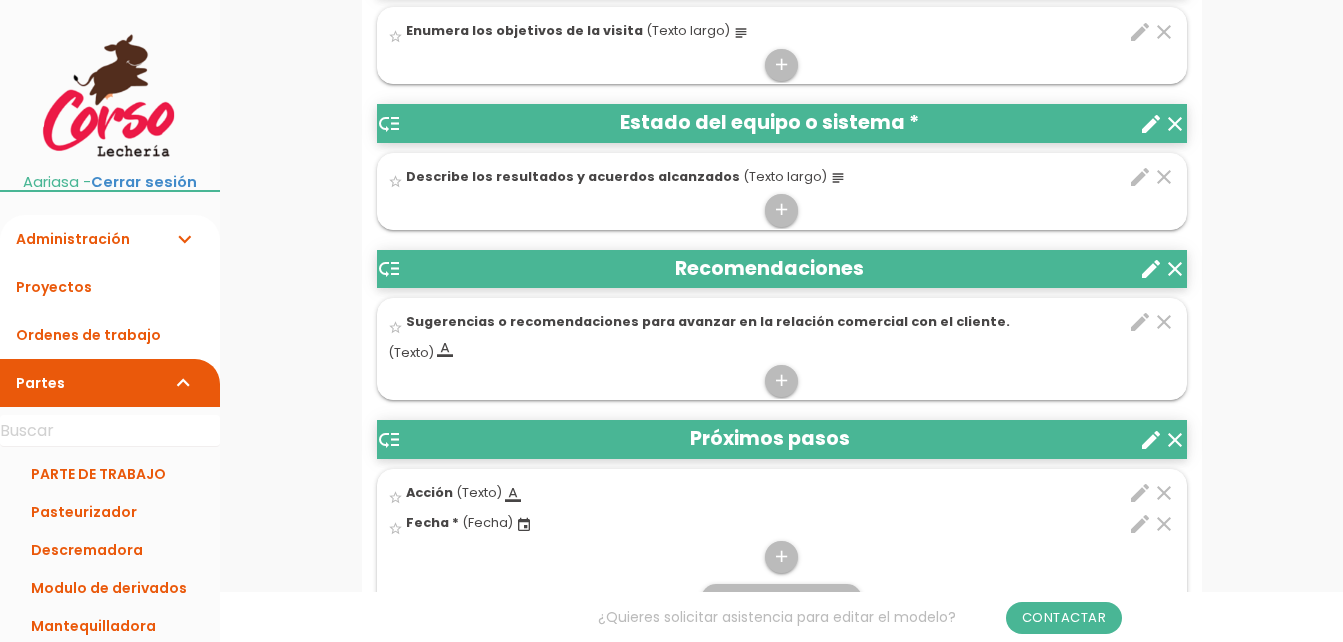 click on "edit" at bounding box center (1140, 177) 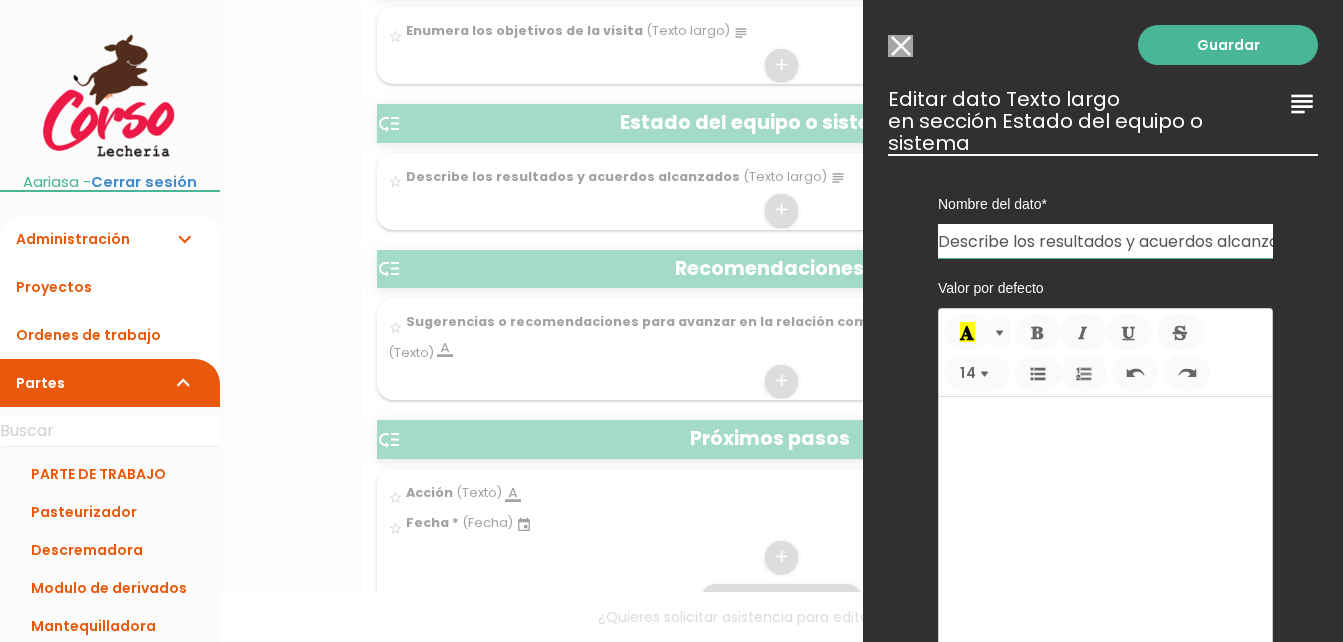 scroll, scrollTop: 0, scrollLeft: 56, axis: horizontal 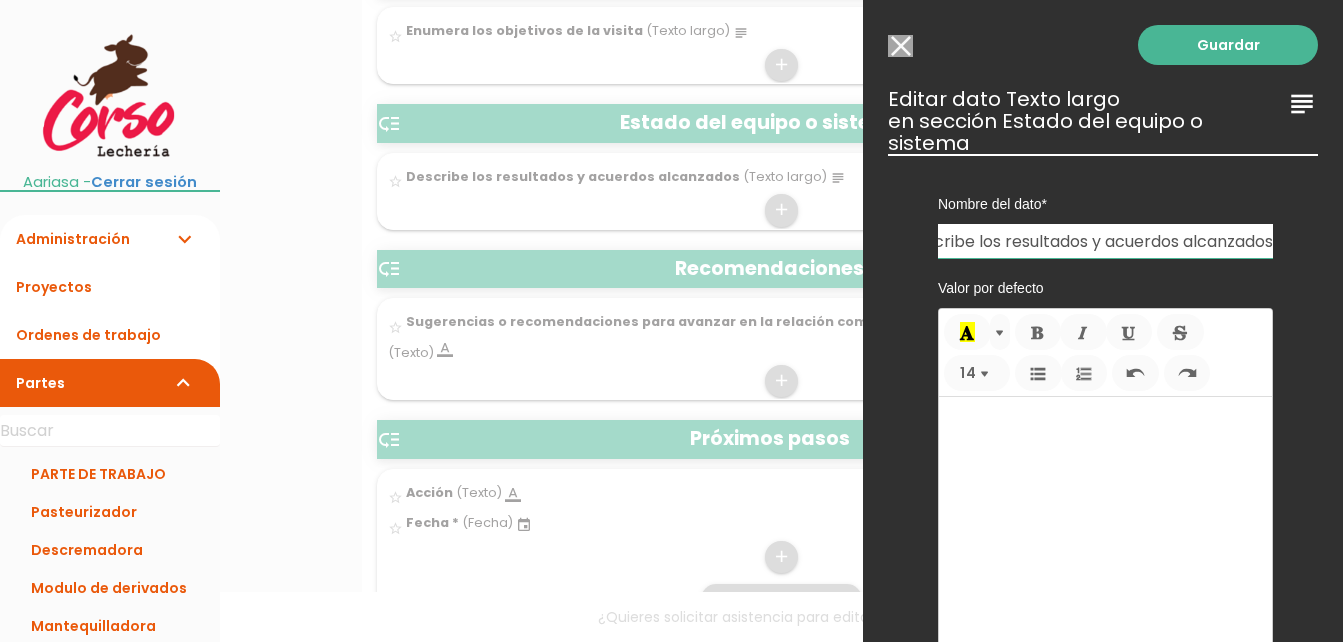 drag, startPoint x: 1012, startPoint y: 240, endPoint x: 1301, endPoint y: 242, distance: 289.00693 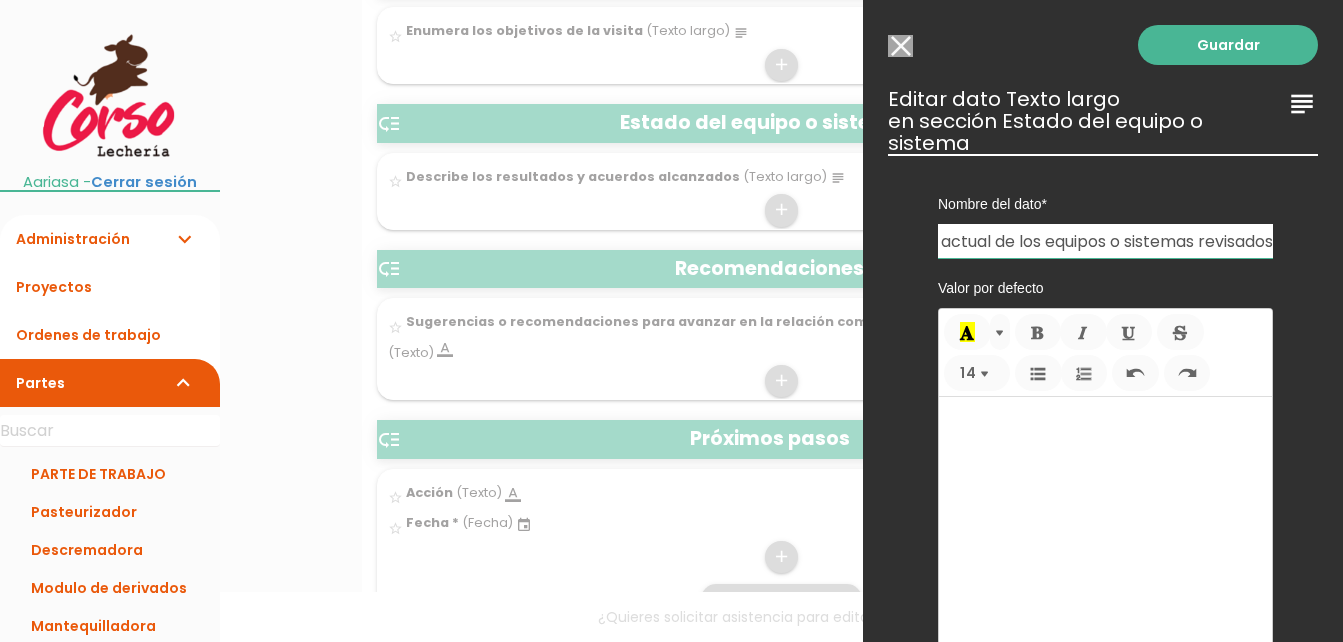 scroll, scrollTop: 0, scrollLeft: 176, axis: horizontal 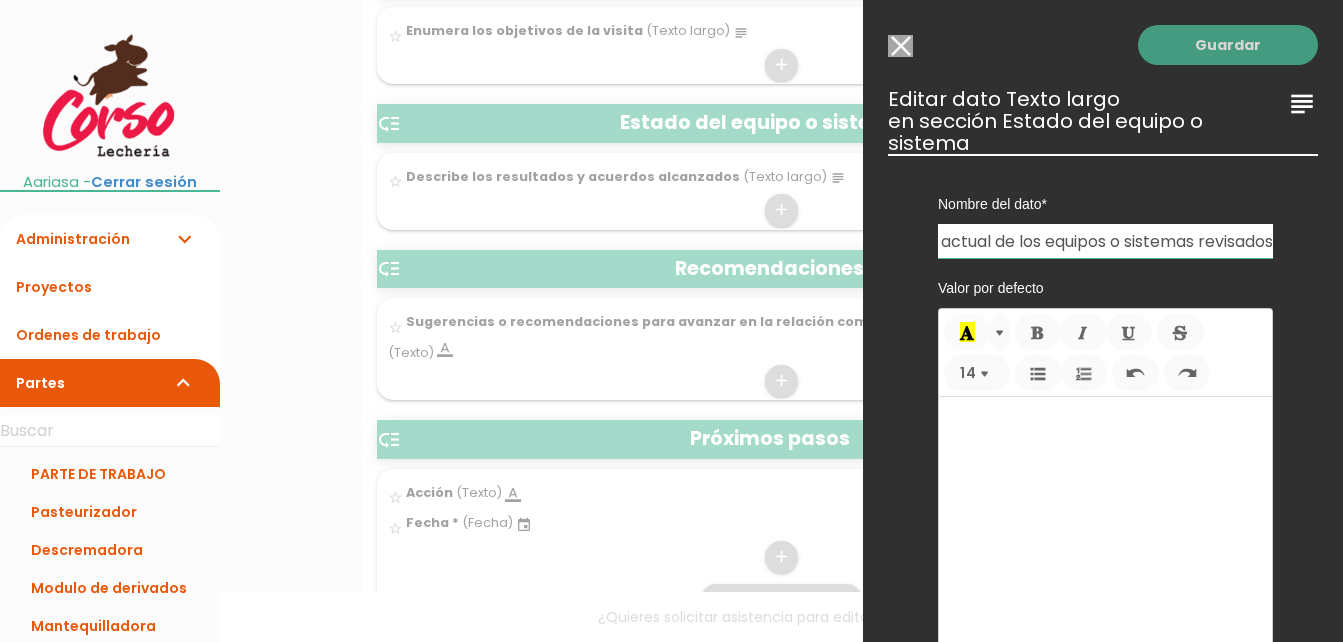 type on "Describe el estado actual de los equipos o sistemas revisados" 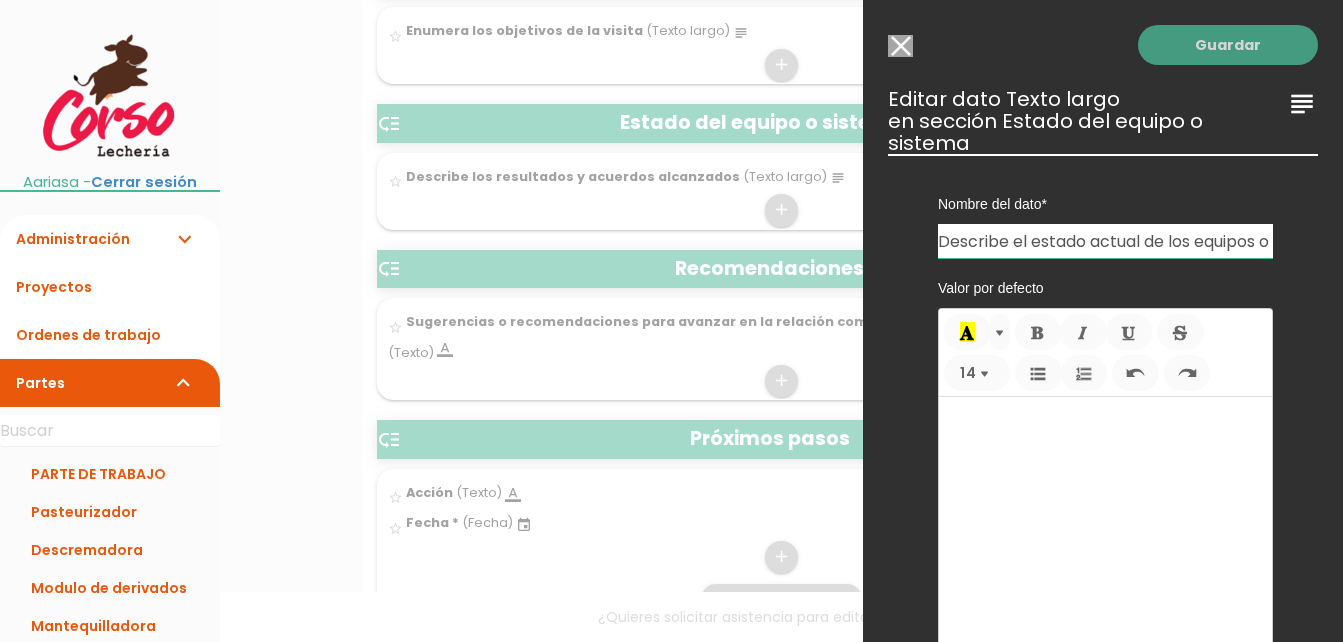 click on "Guardar" at bounding box center [1228, 45] 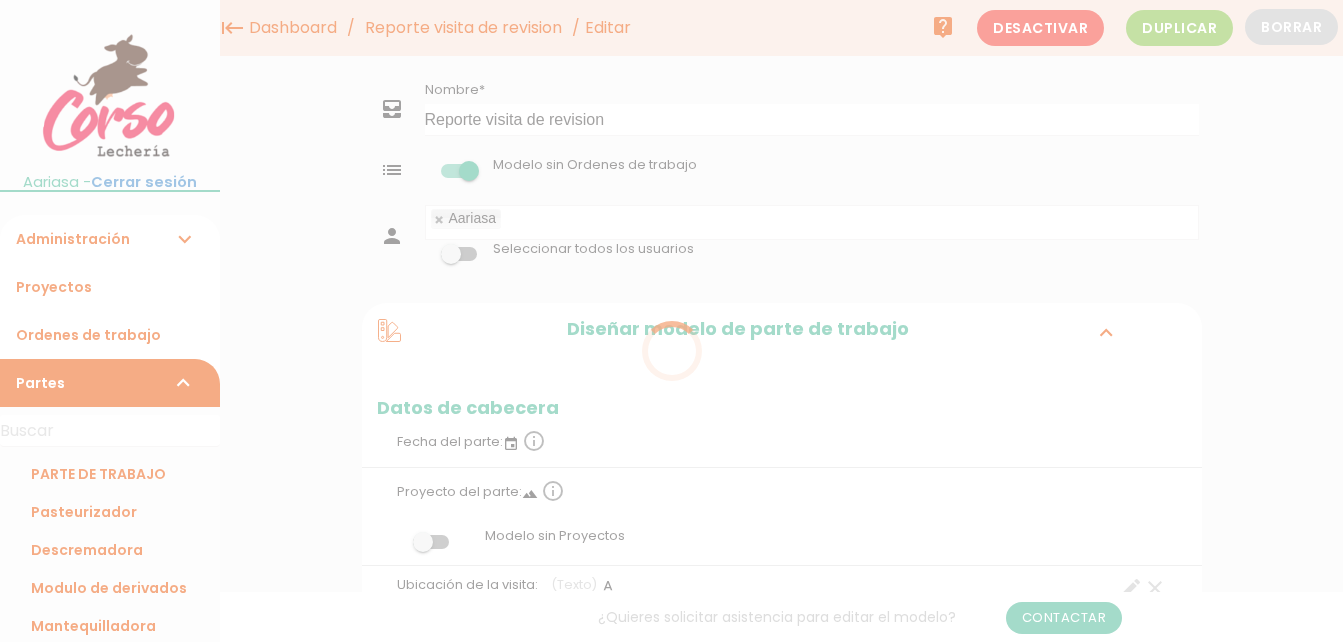 scroll, scrollTop: 900, scrollLeft: 0, axis: vertical 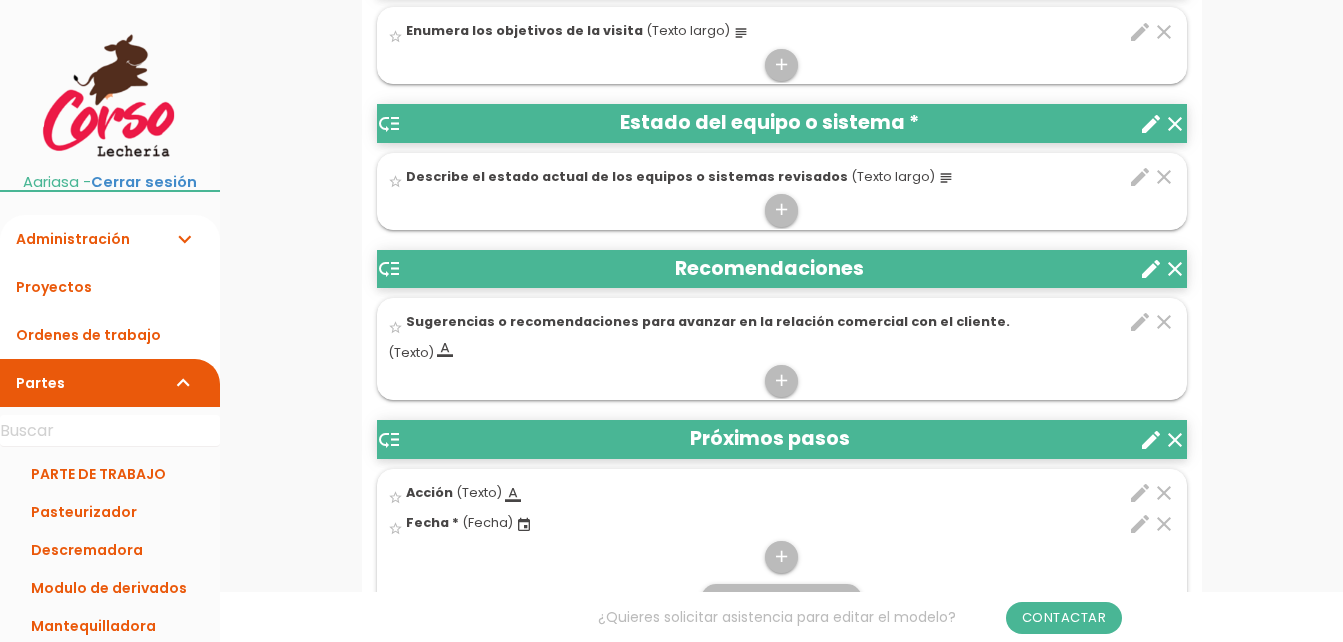 click on "edit" at bounding box center (1140, 322) 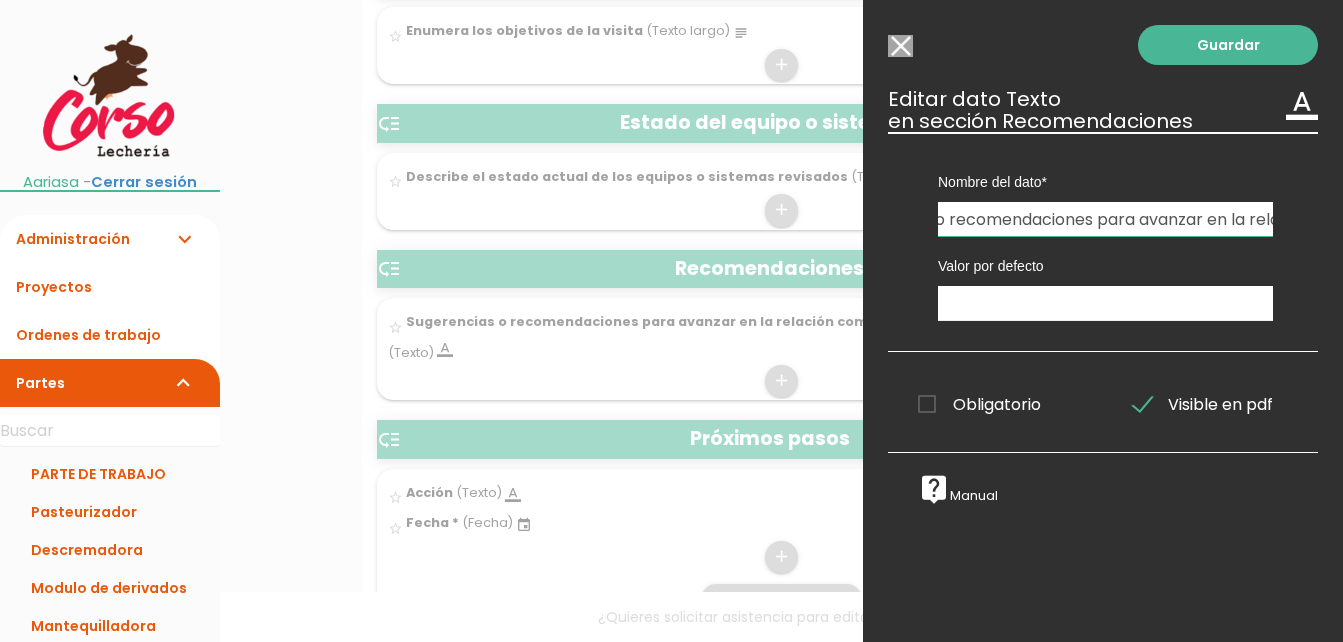 scroll, scrollTop: 0, scrollLeft: 368, axis: horizontal 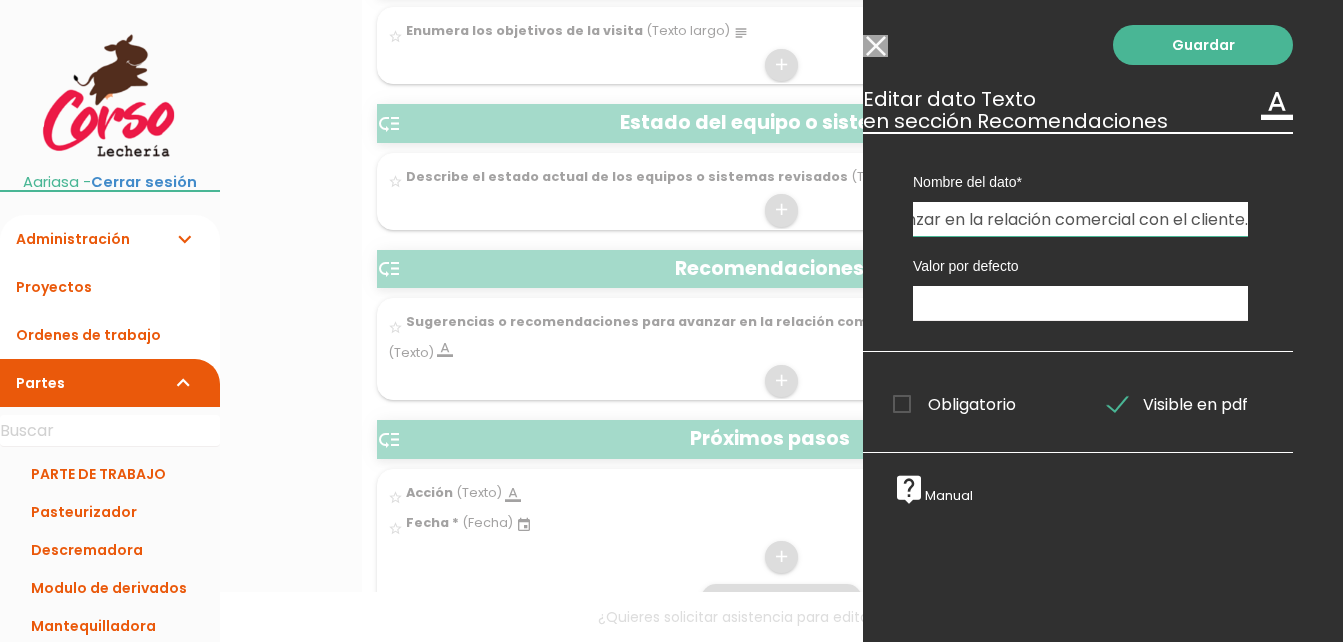 drag, startPoint x: 1207, startPoint y: 217, endPoint x: 1348, endPoint y: 238, distance: 142.55525 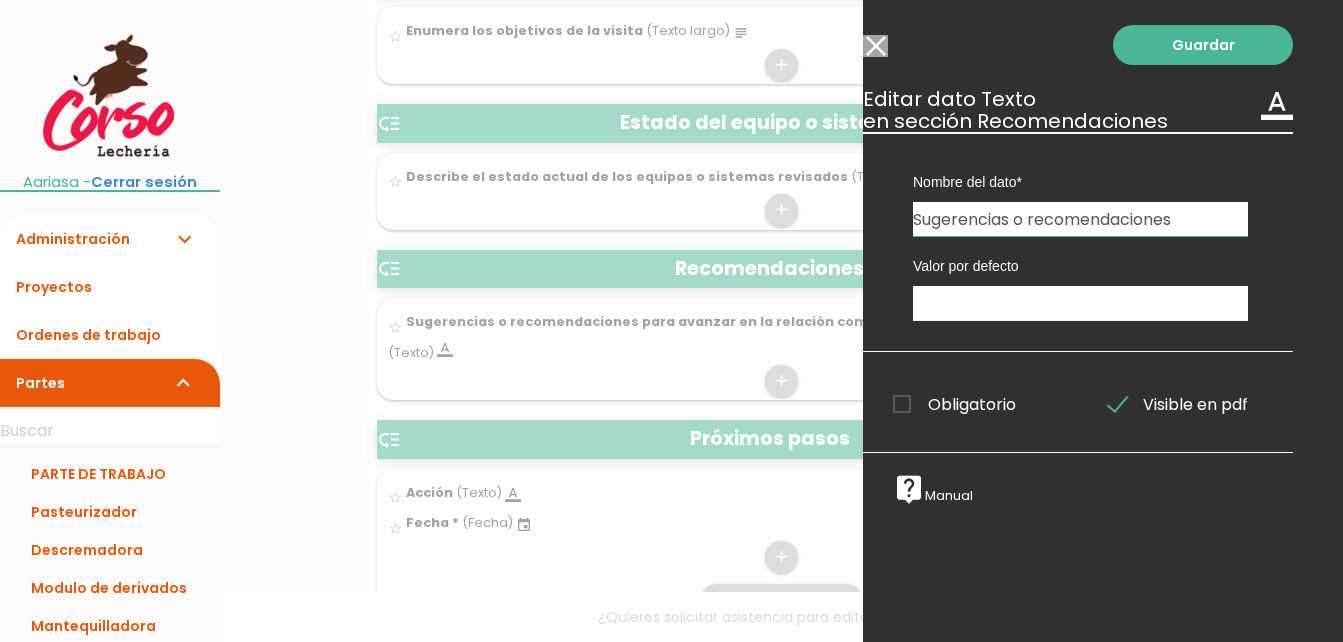 scroll, scrollTop: 0, scrollLeft: 0, axis: both 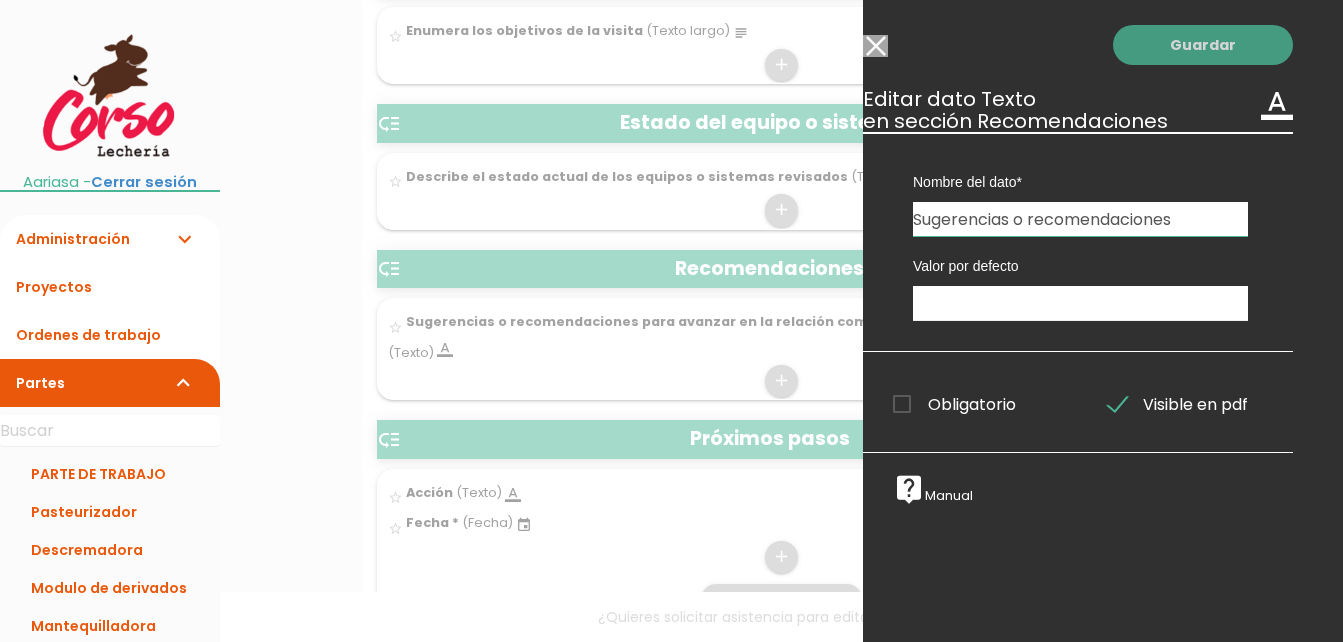 type on "Sugerencias o recomendaciones" 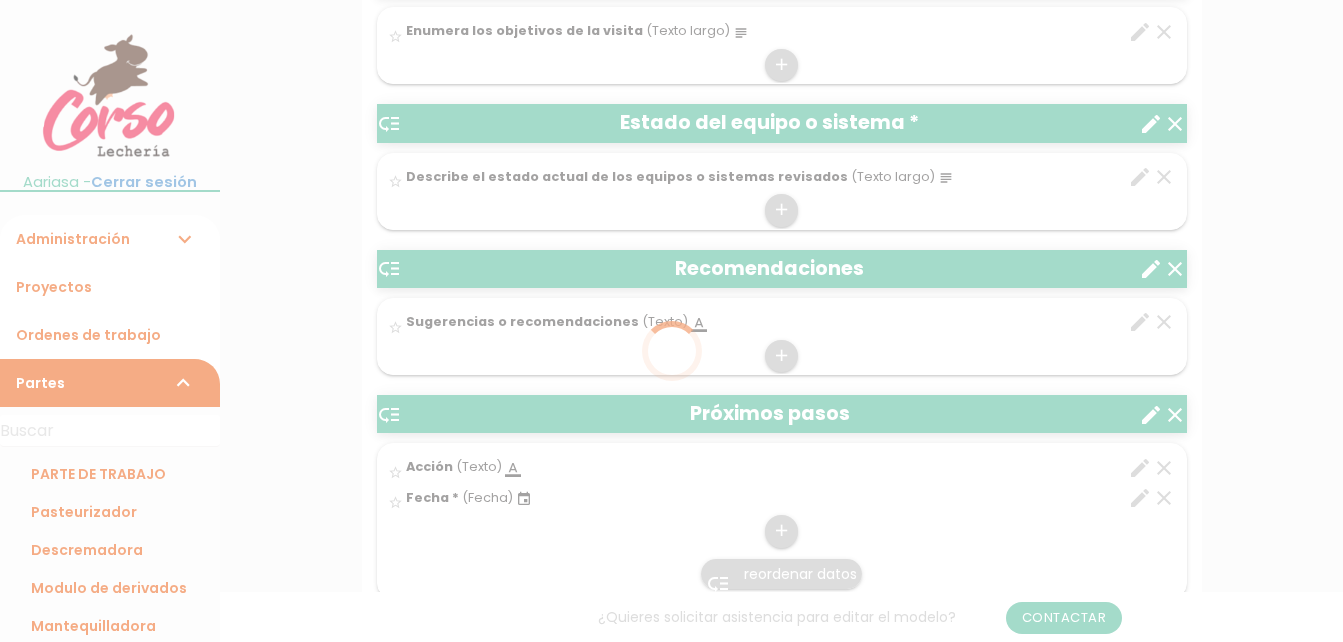 scroll, scrollTop: 900, scrollLeft: 0, axis: vertical 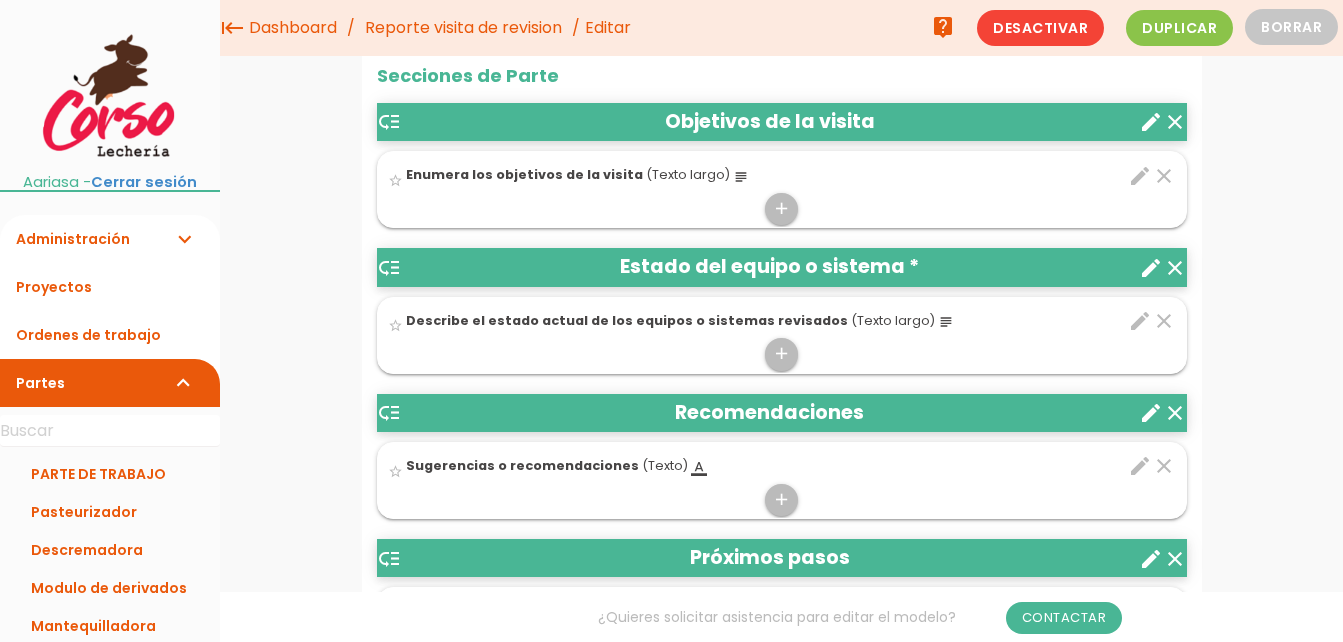 click on "clear" at bounding box center (1175, 559) 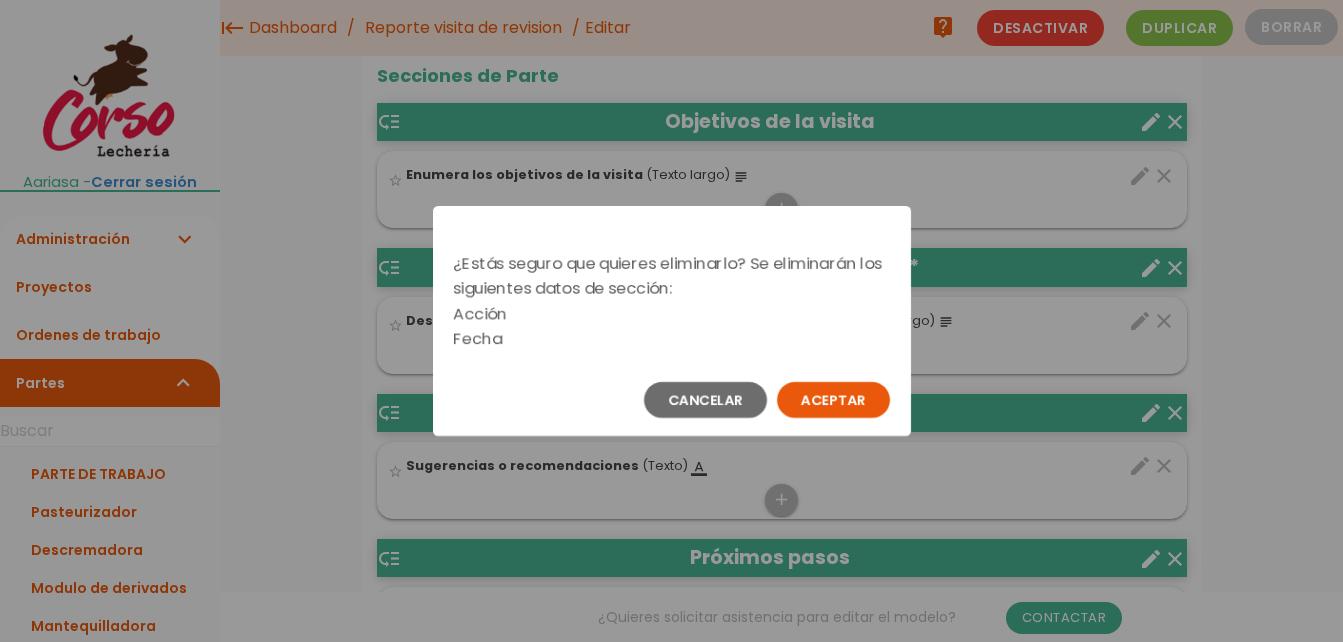 scroll, scrollTop: 0, scrollLeft: 0, axis: both 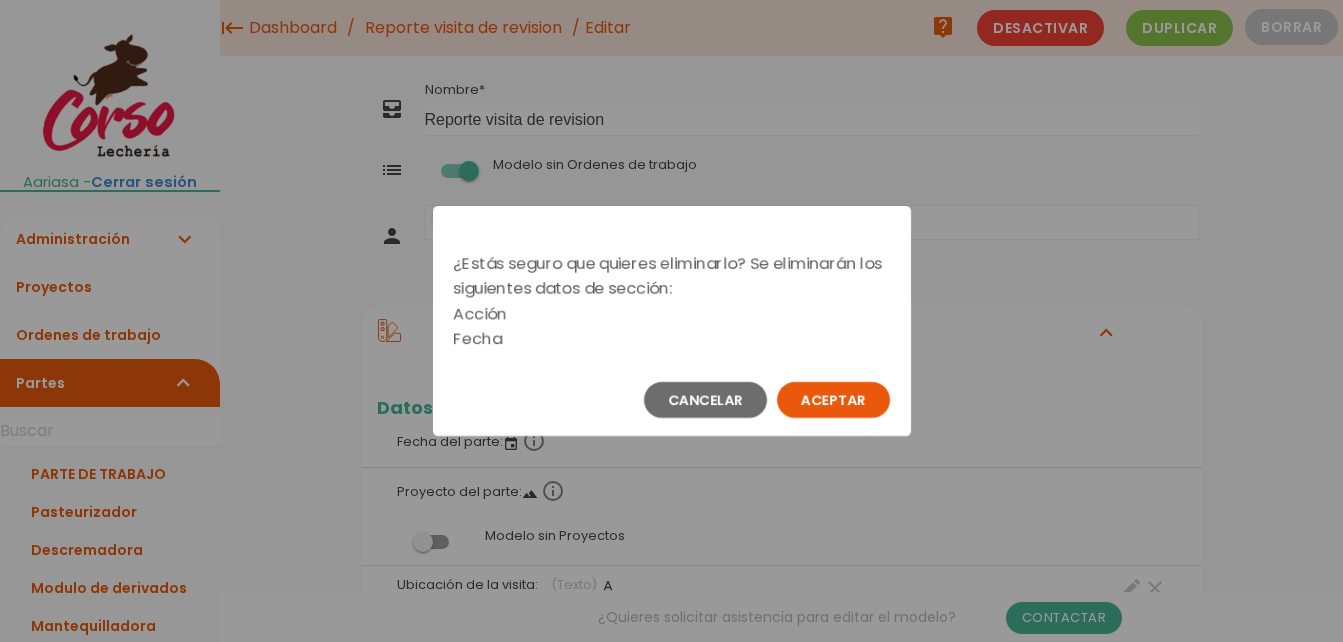 click on "Aceptar" at bounding box center (833, 400) 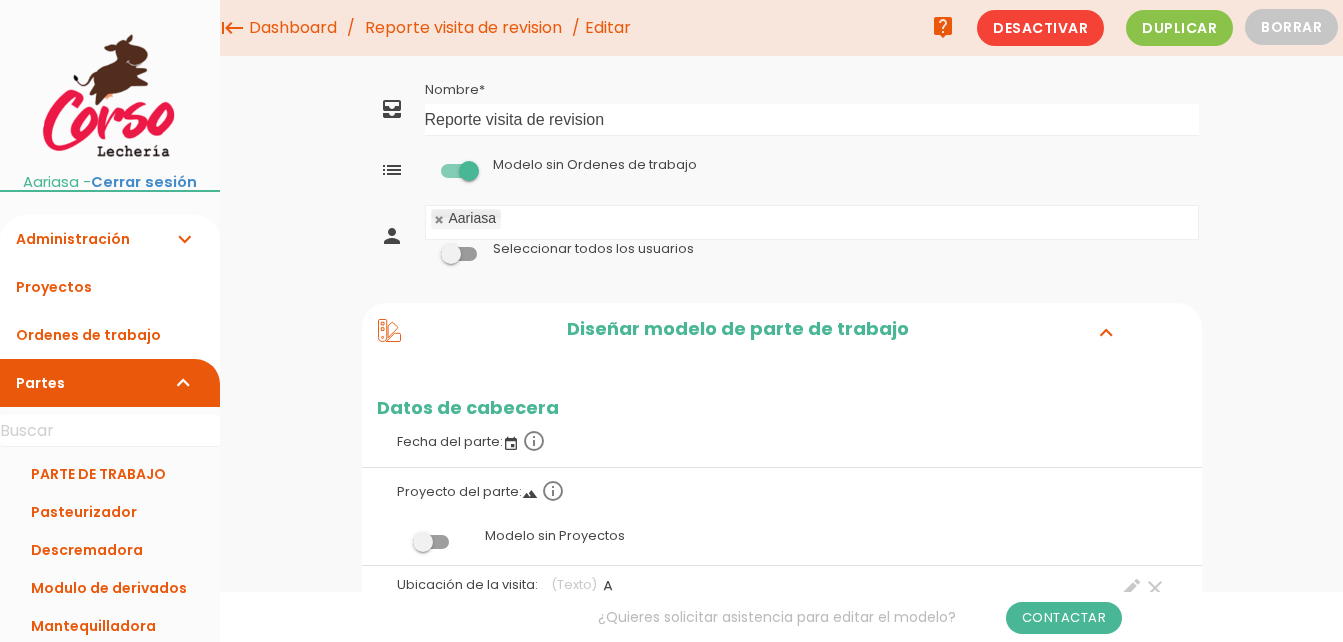 scroll, scrollTop: 0, scrollLeft: 0, axis: both 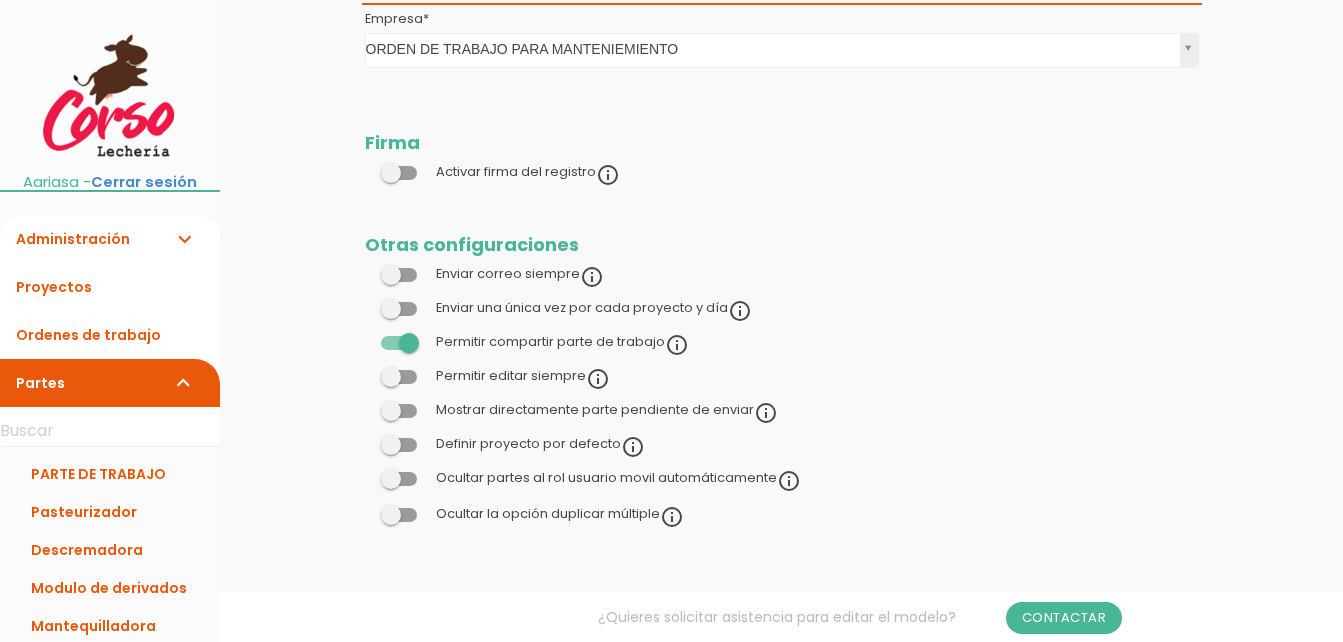 click at bounding box center (399, 173) 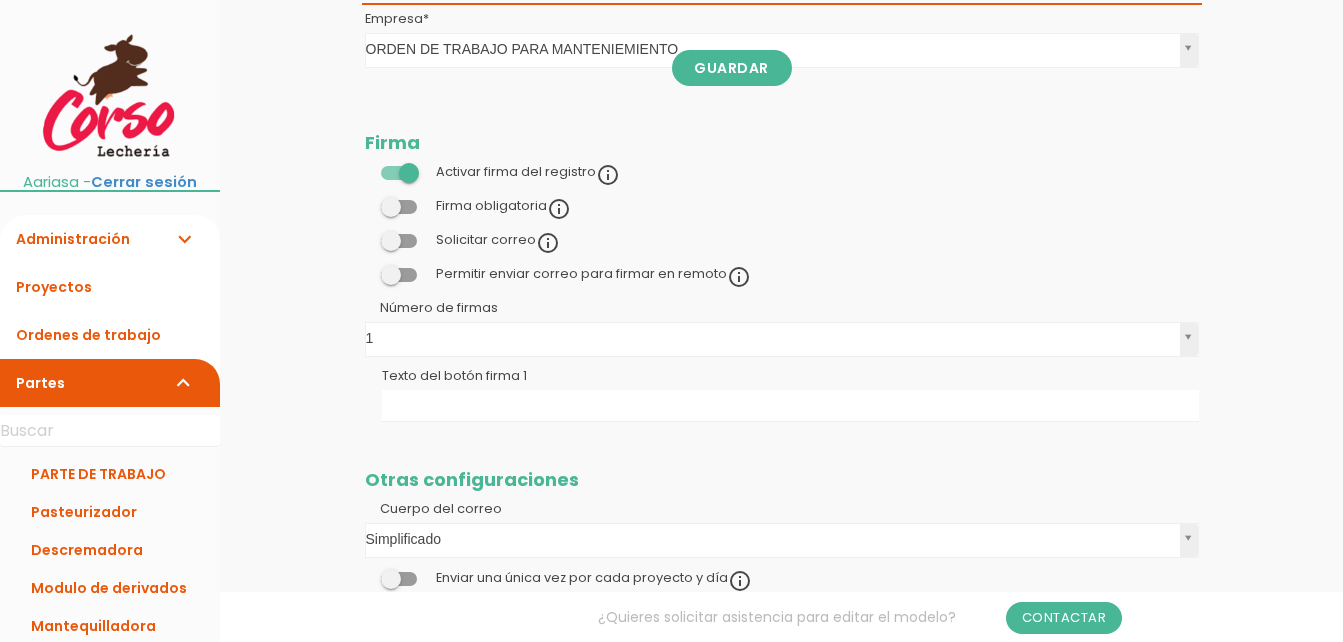 click at bounding box center (399, 207) 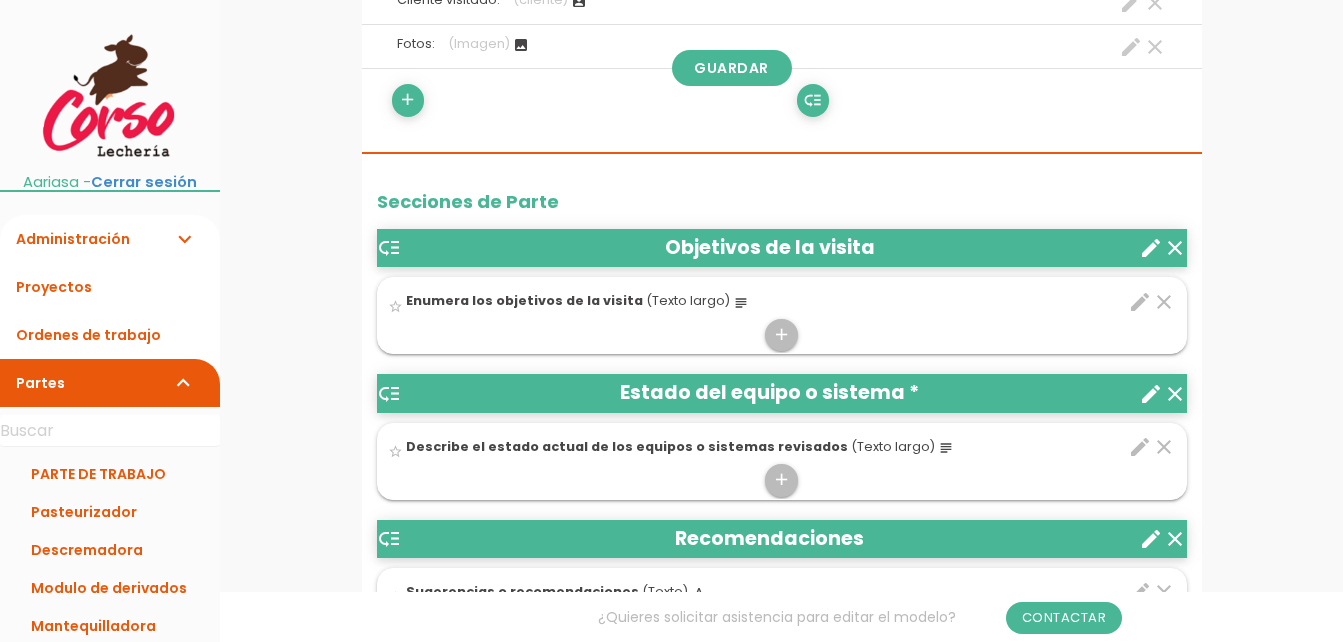 scroll, scrollTop: 600, scrollLeft: 0, axis: vertical 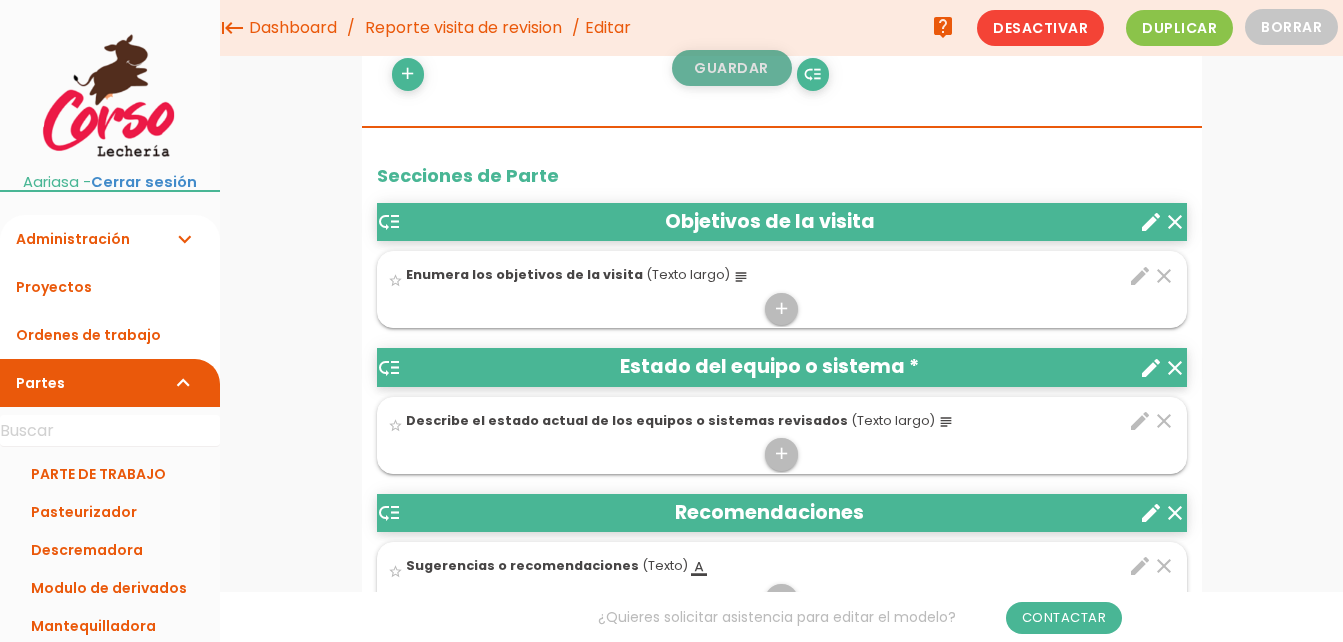 click on "Guardar" at bounding box center [732, 68] 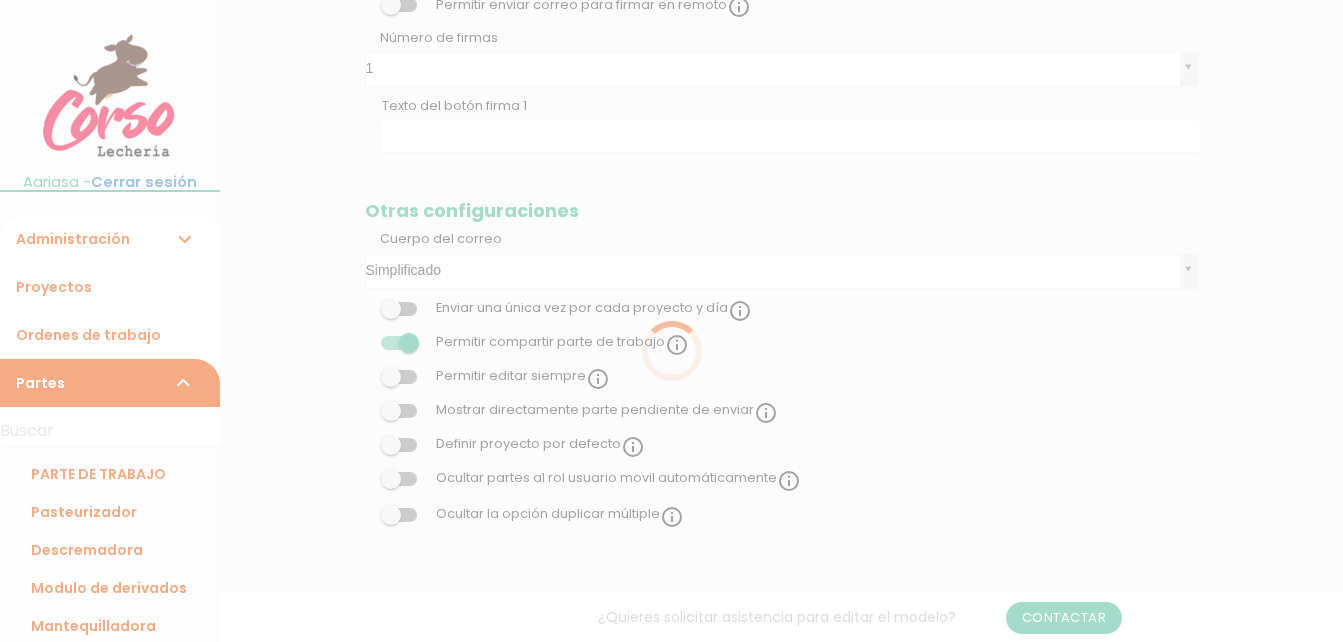scroll, scrollTop: 1931, scrollLeft: 0, axis: vertical 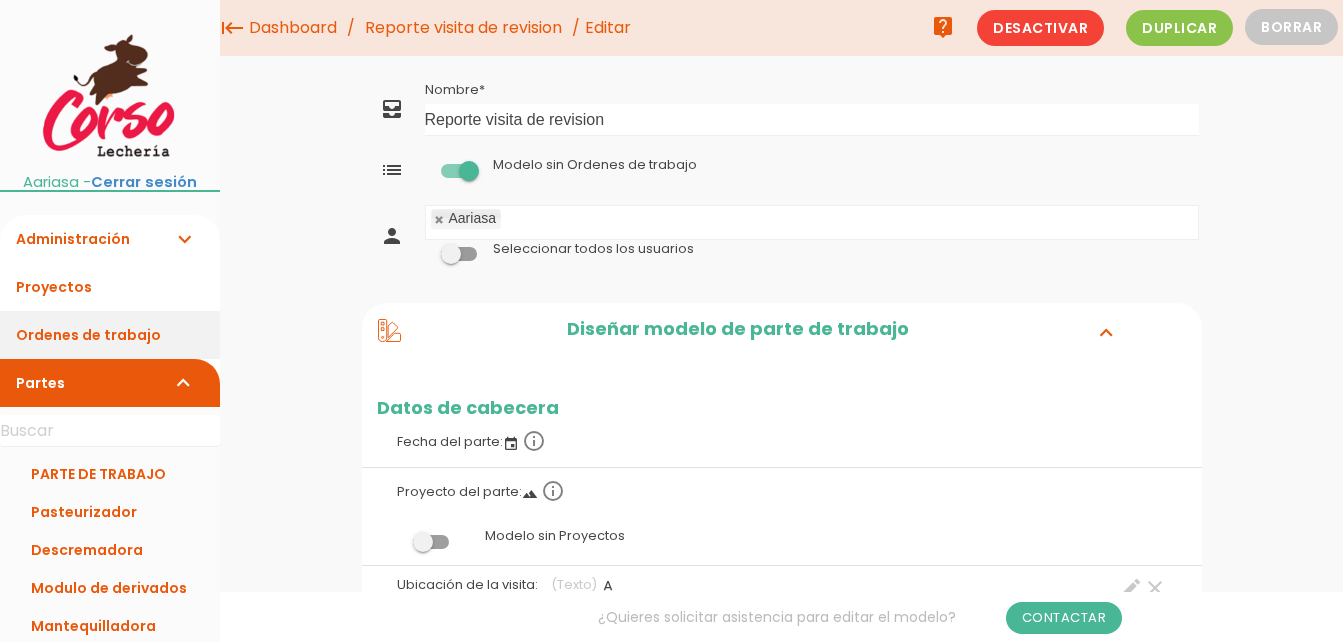 click on "Ordenes de trabajo" at bounding box center [110, 335] 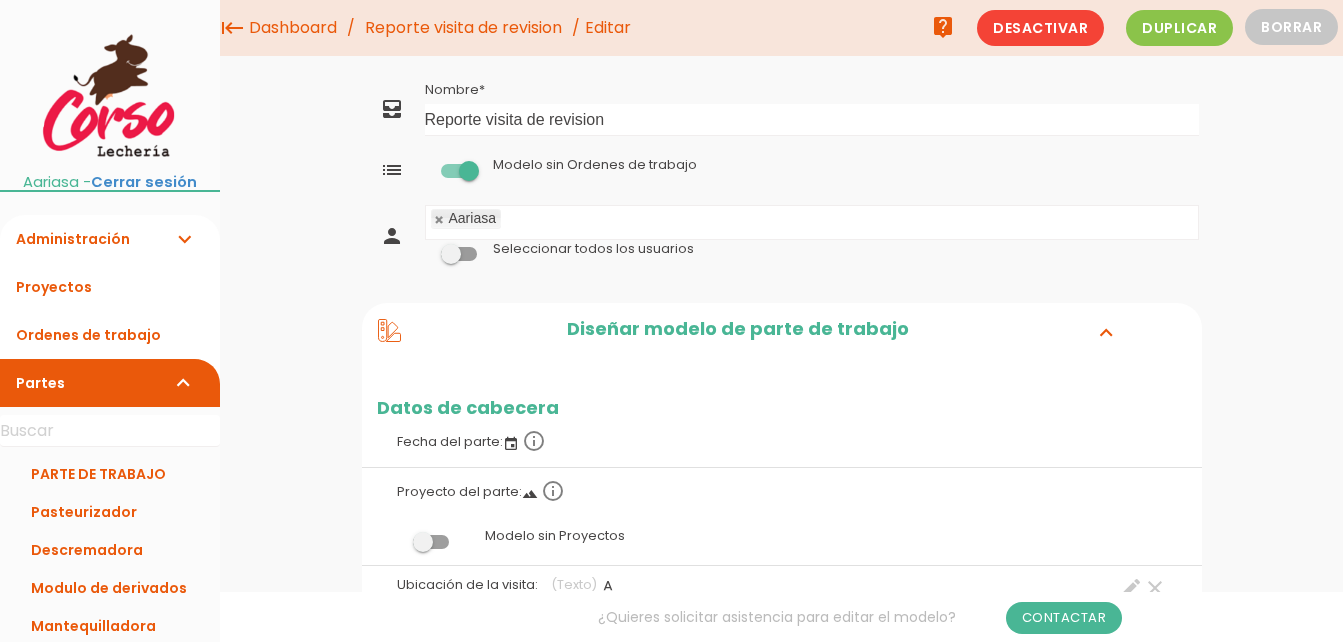 scroll, scrollTop: 0, scrollLeft: 0, axis: both 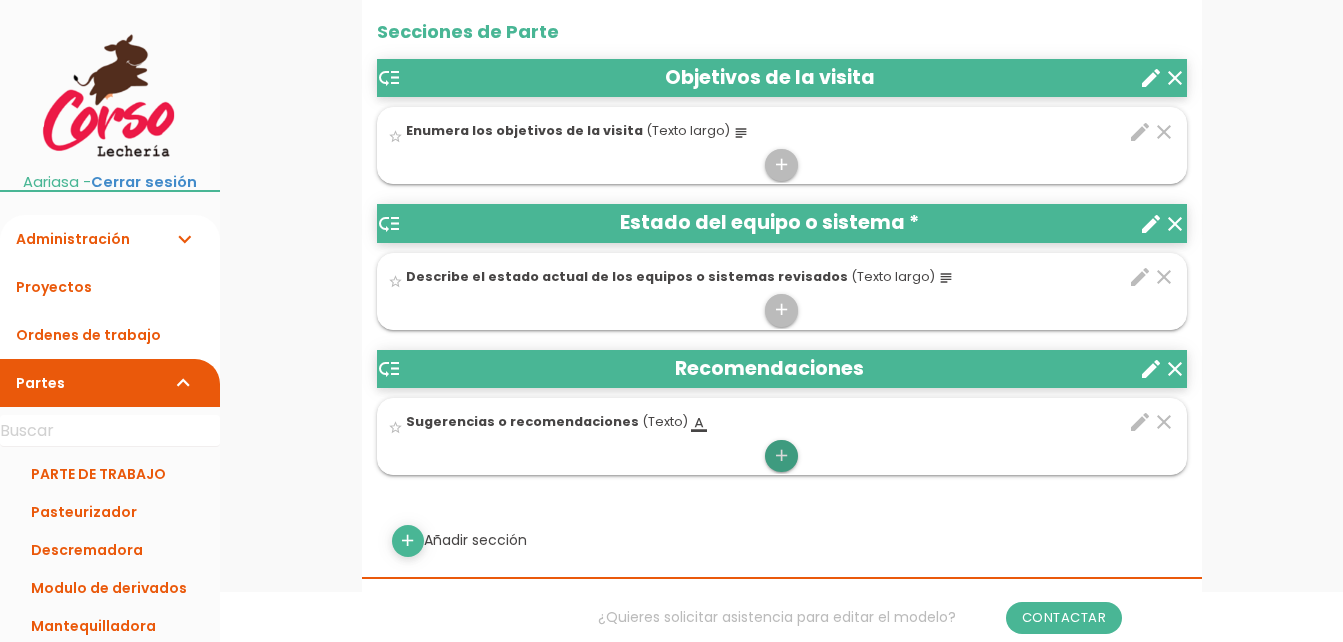 click on "add" at bounding box center (781, 456) 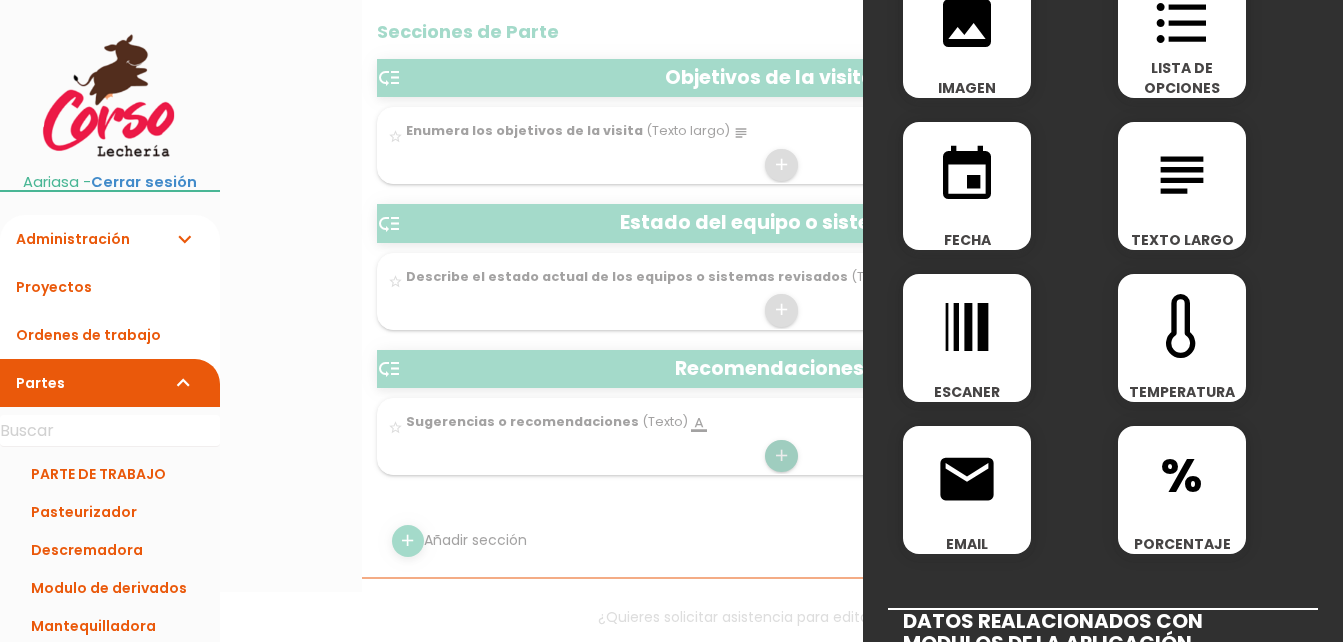 scroll, scrollTop: 400, scrollLeft: 0, axis: vertical 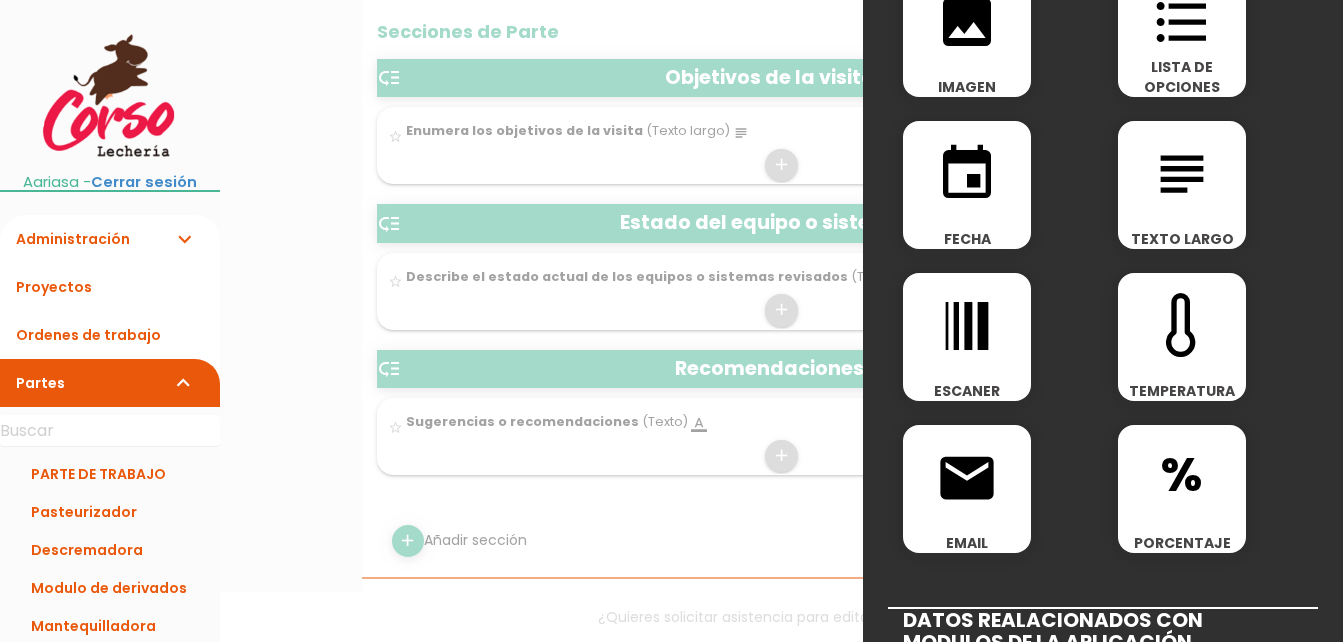 click on "subject" at bounding box center [1182, 174] 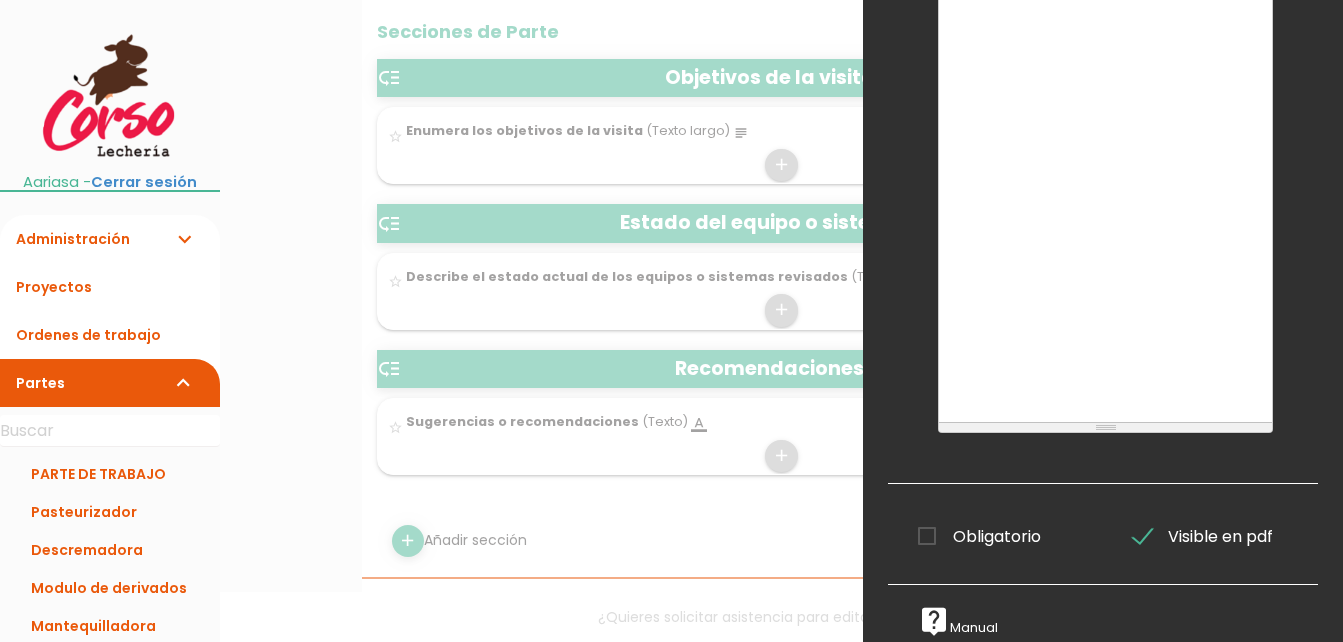 scroll, scrollTop: 0, scrollLeft: 0, axis: both 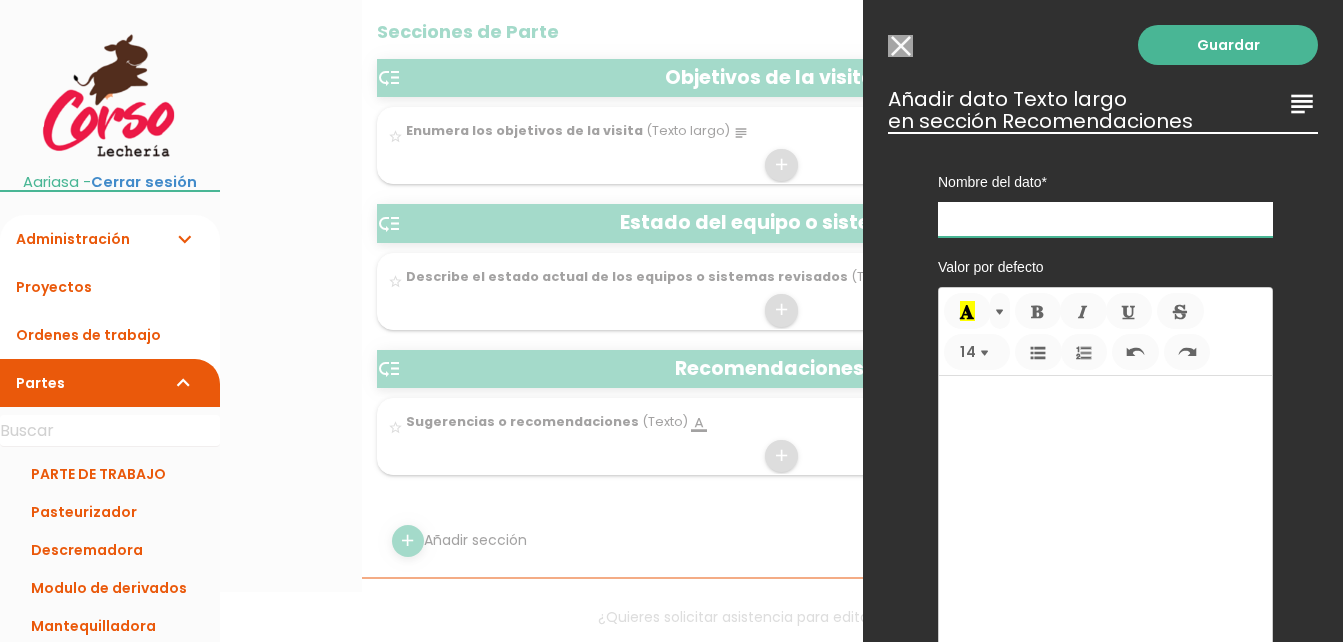 click at bounding box center [1105, 219] 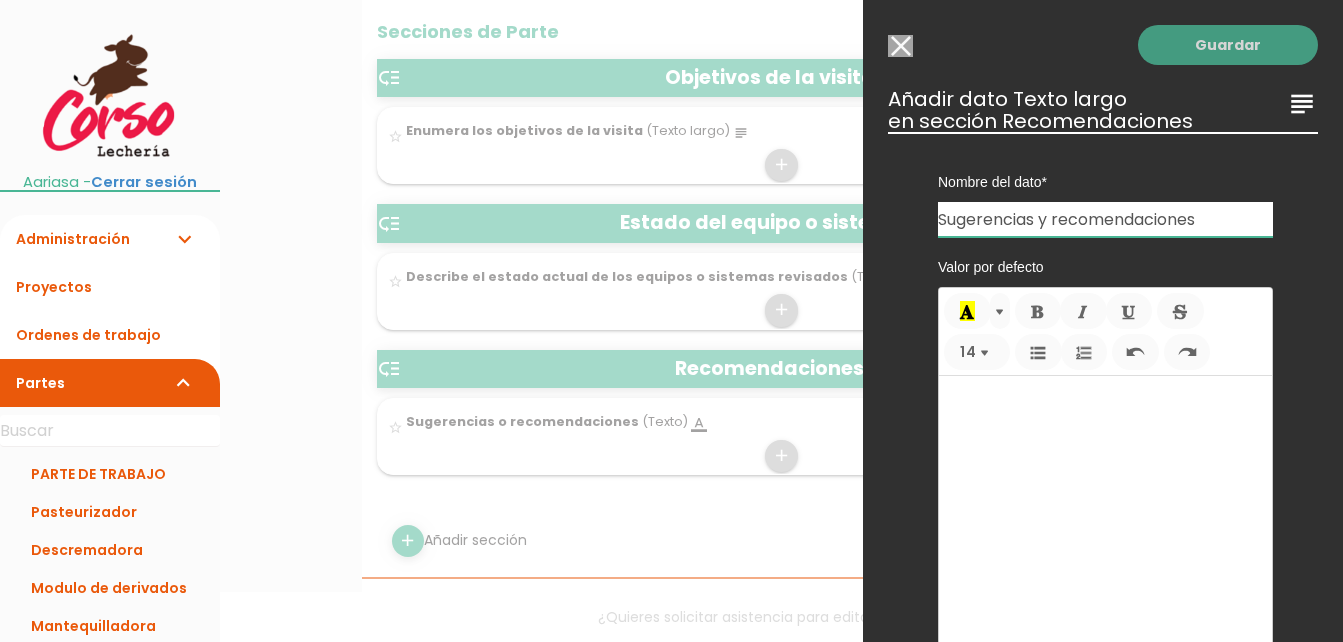 type on "Sugerencias y recomendaciones" 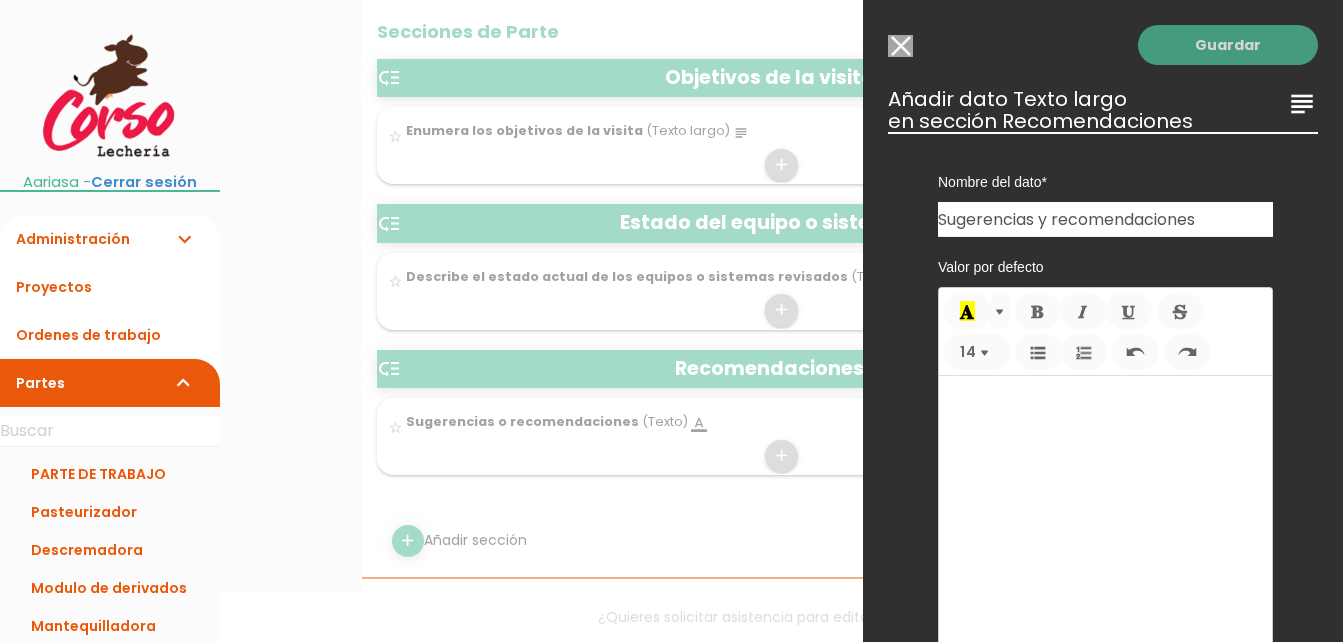 click on "Guardar" at bounding box center (1228, 45) 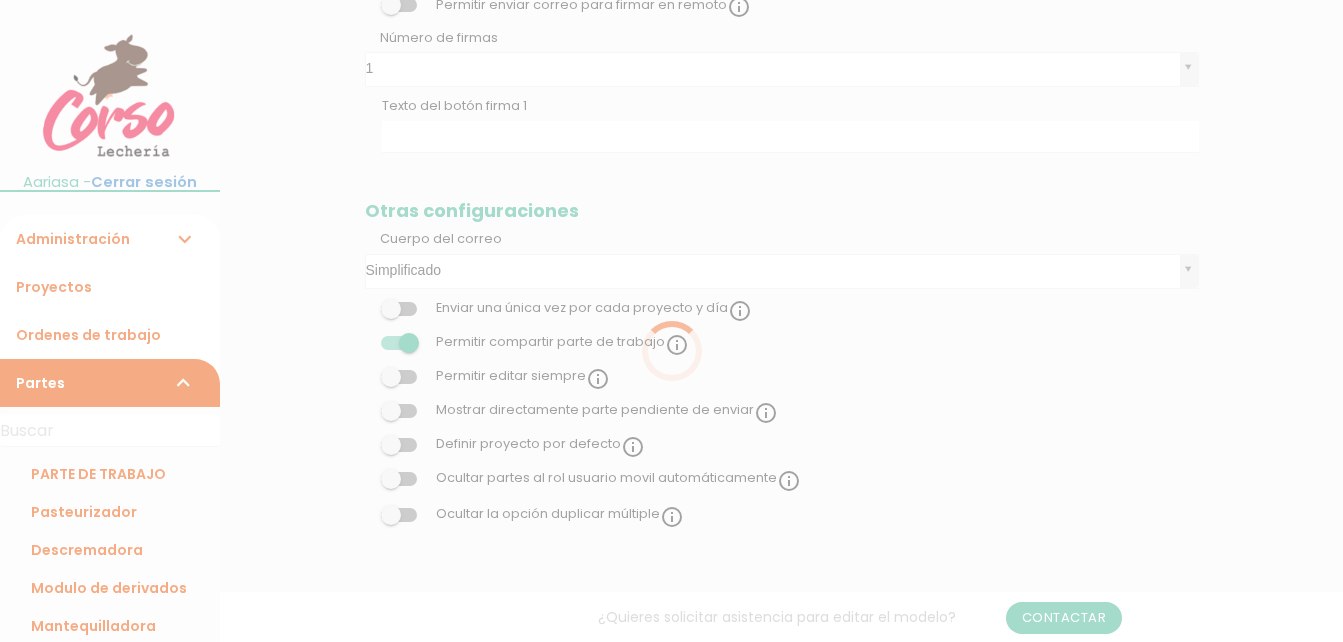 scroll, scrollTop: 800, scrollLeft: 0, axis: vertical 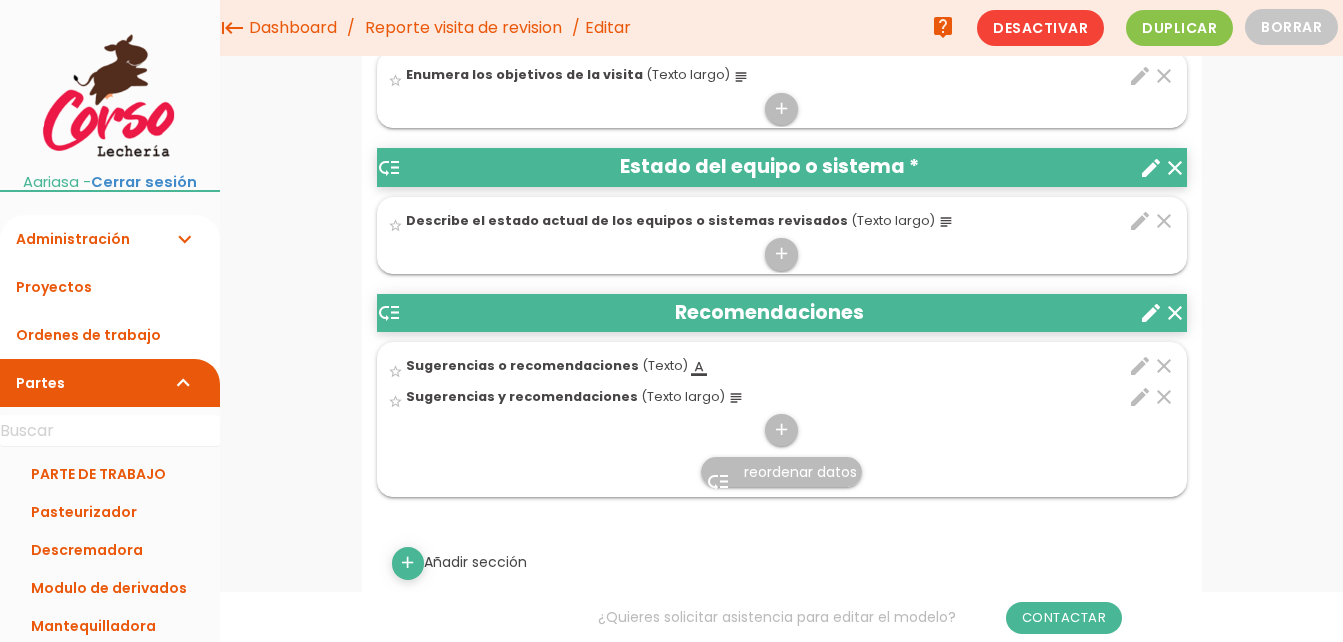 click on "clear" at bounding box center [1164, 366] 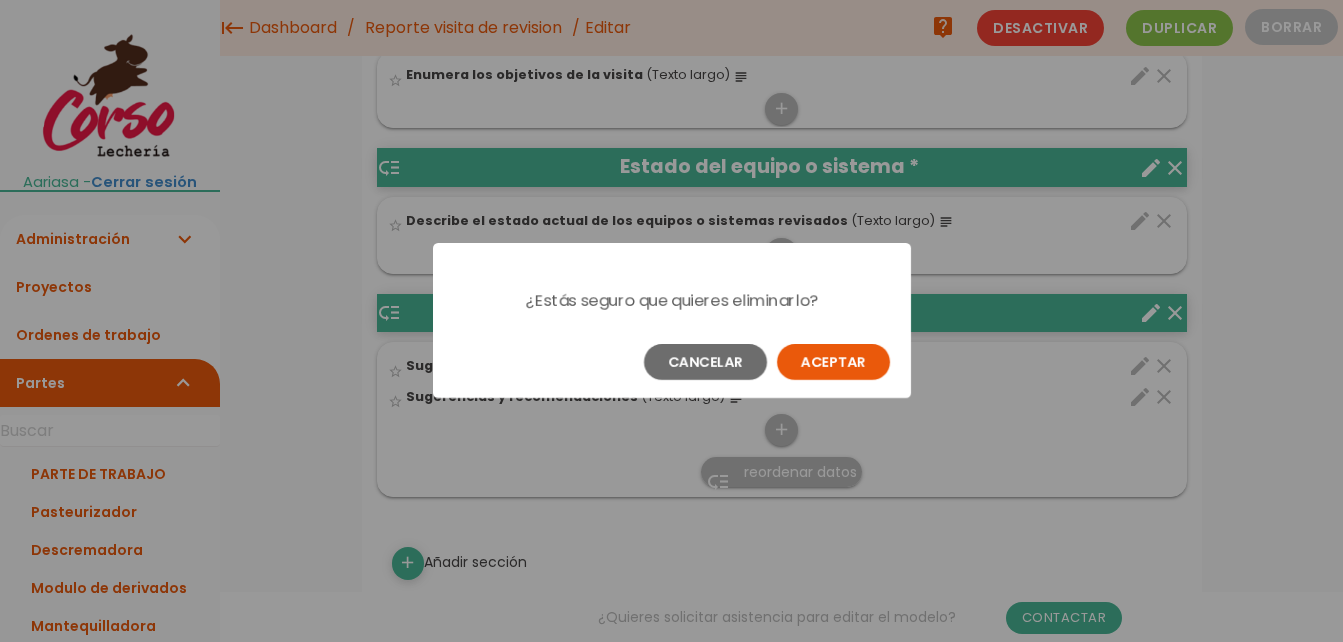 scroll, scrollTop: 0, scrollLeft: 0, axis: both 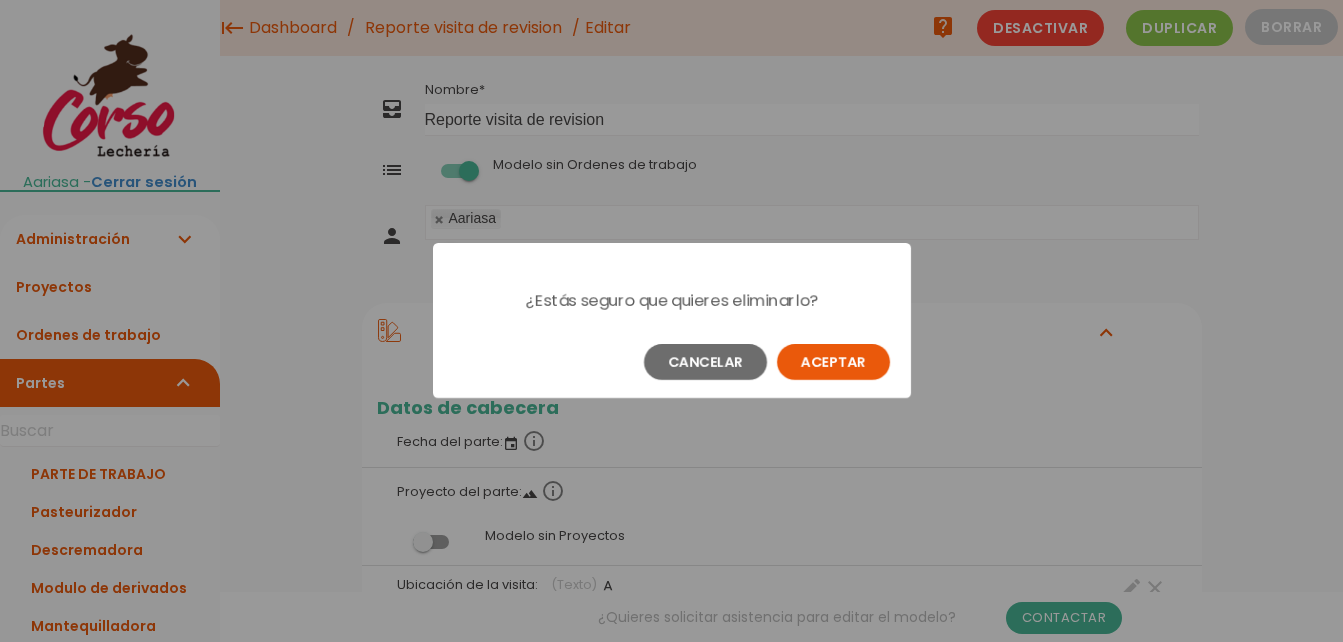 click on "Aceptar" at bounding box center (833, 362) 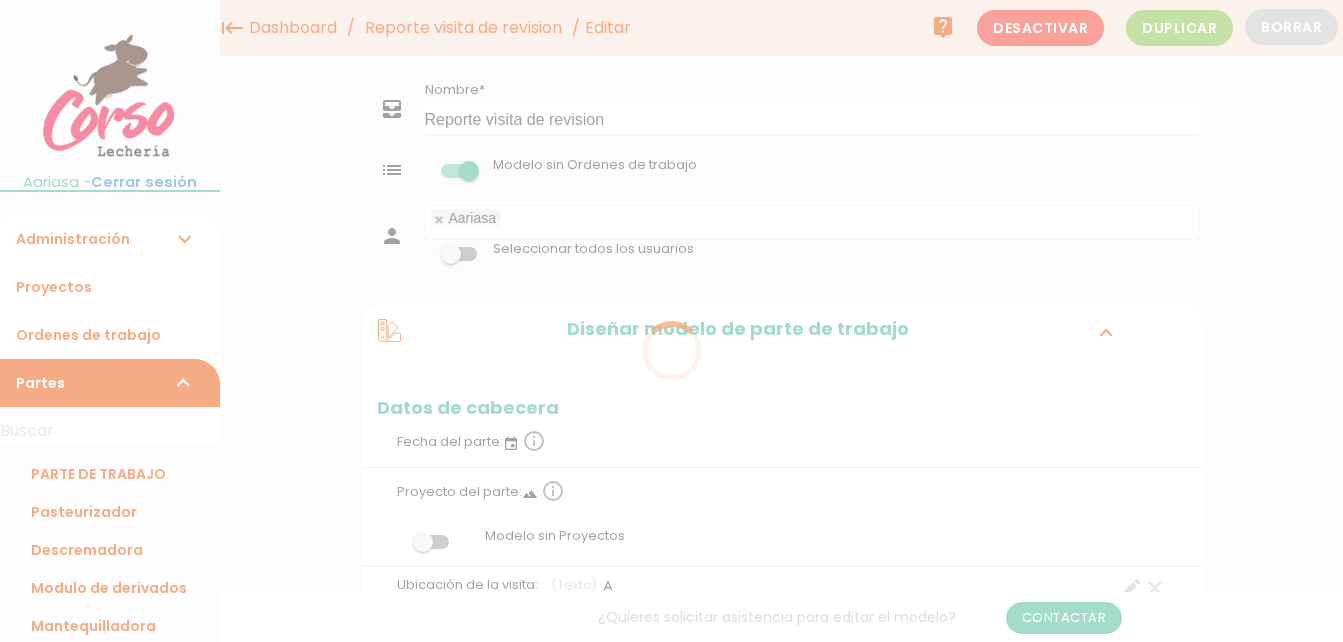 scroll, scrollTop: 0, scrollLeft: 0, axis: both 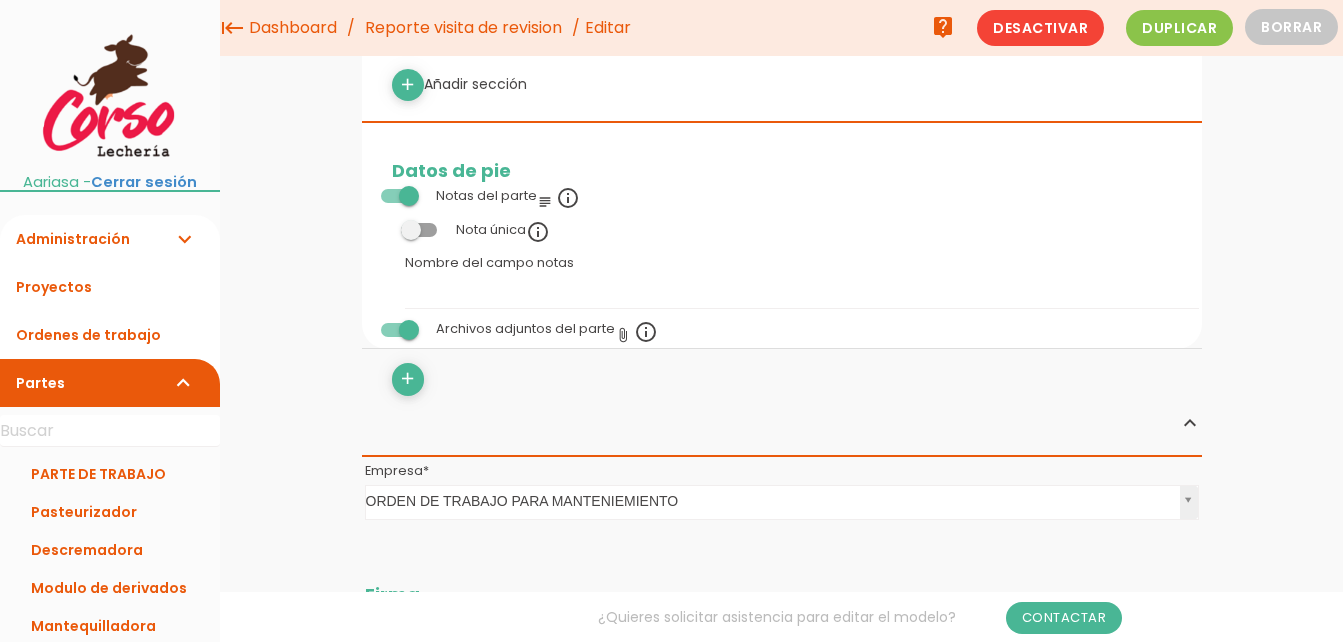 click at bounding box center (399, 196) 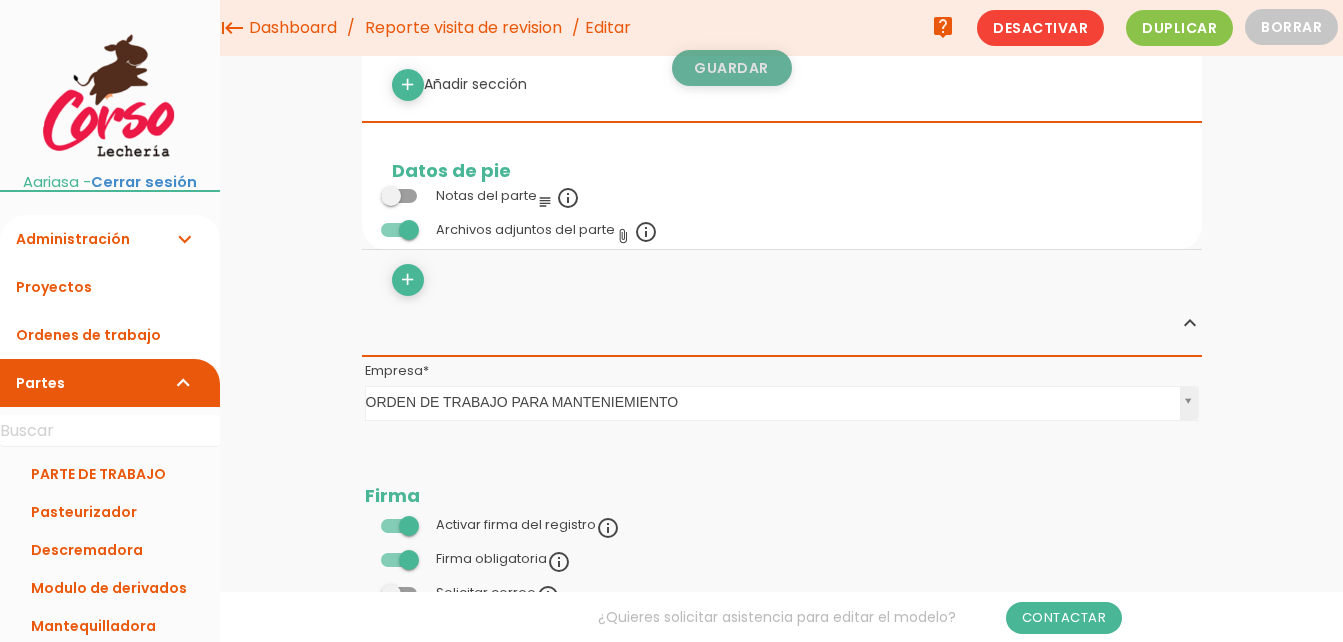 click on "Guardar" at bounding box center (732, 68) 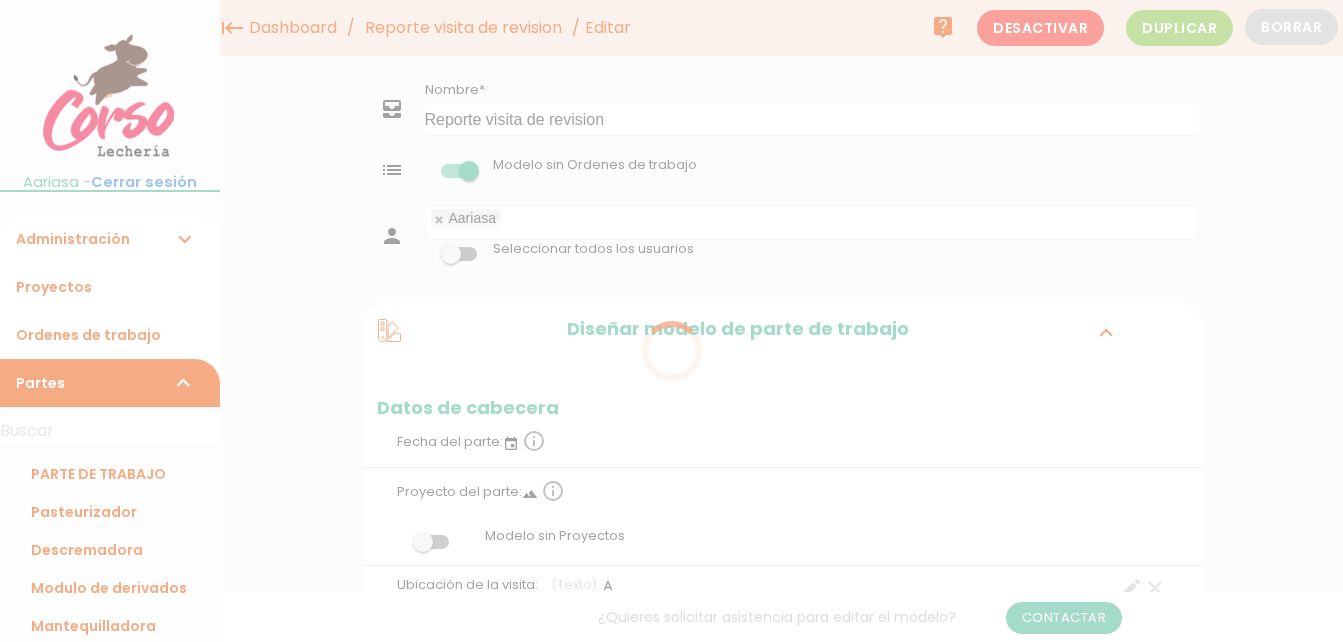 scroll, scrollTop: 1854, scrollLeft: 0, axis: vertical 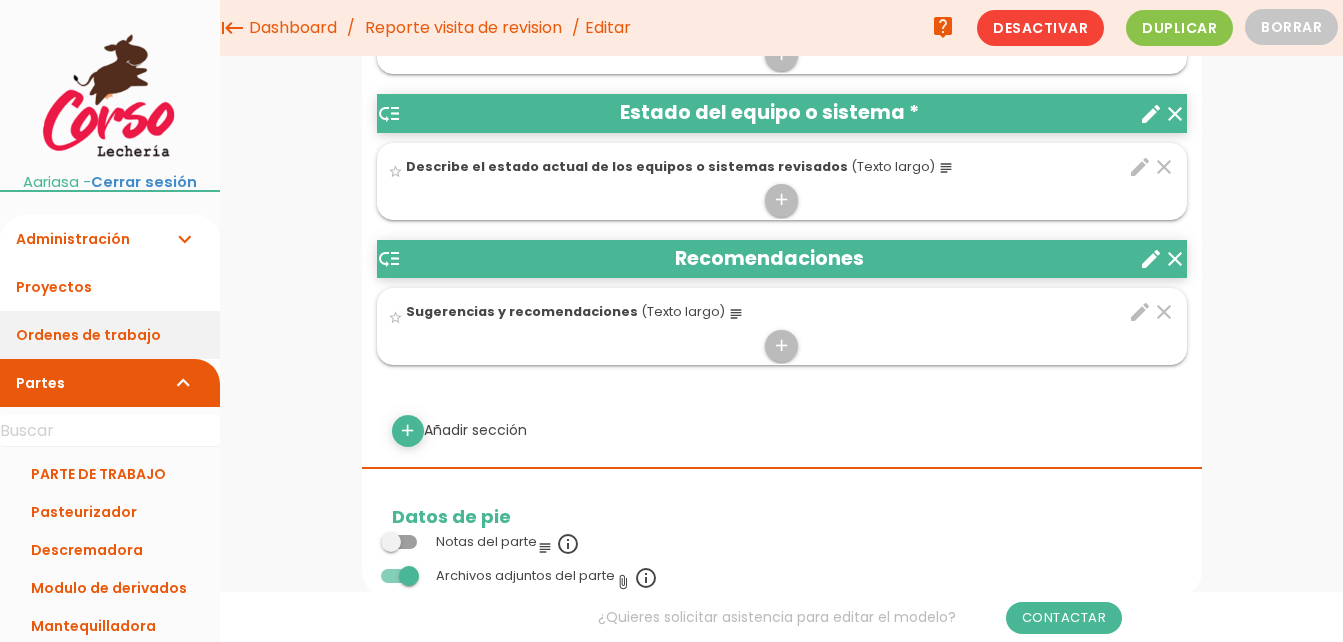 click on "Ordenes de trabajo" at bounding box center [110, 335] 